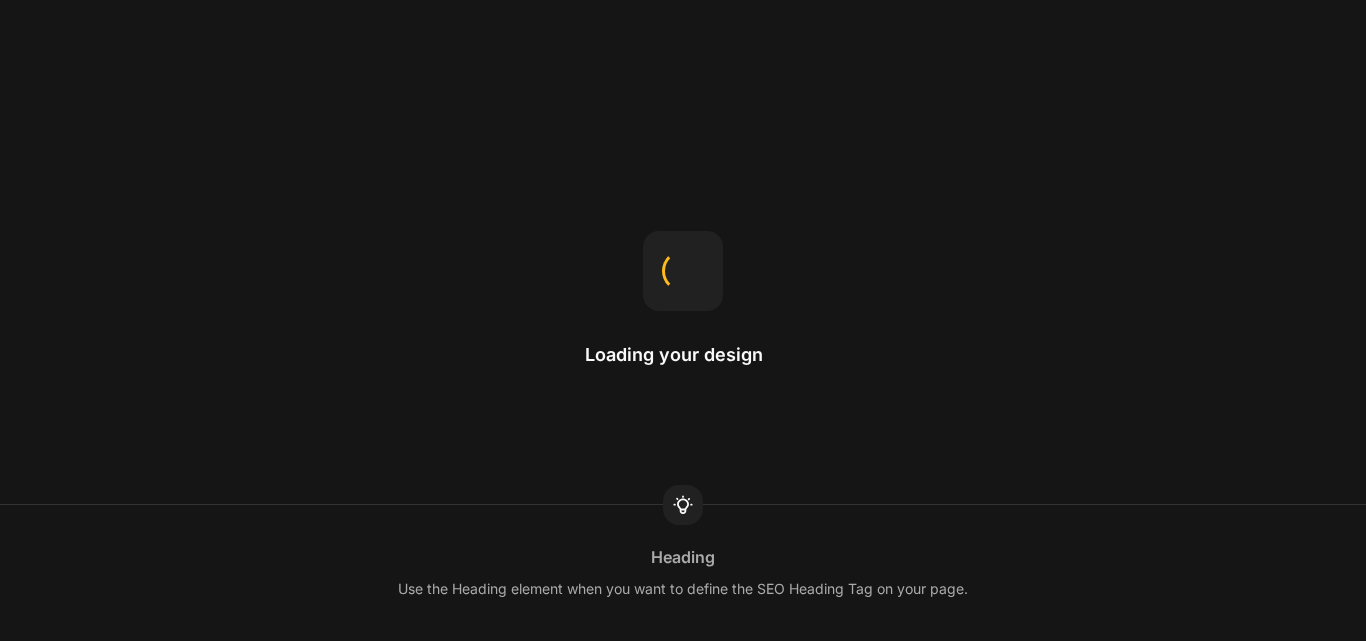 scroll, scrollTop: 0, scrollLeft: 0, axis: both 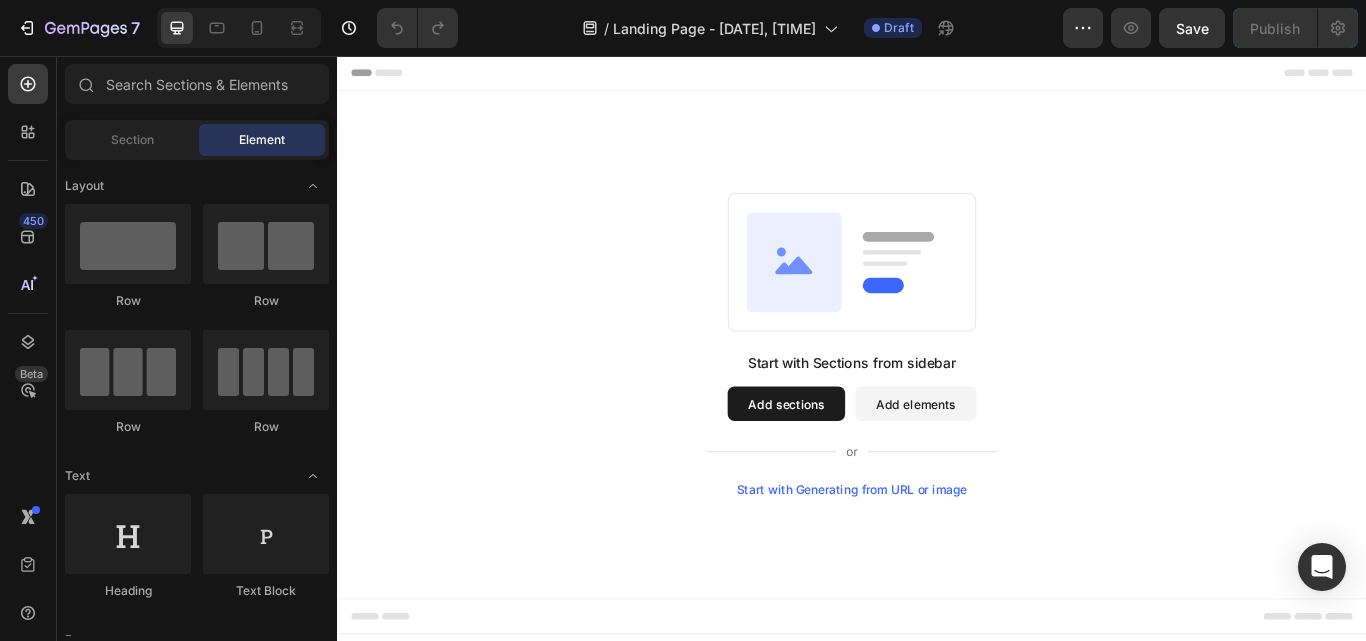 click on "Add sections" at bounding box center [860, 462] 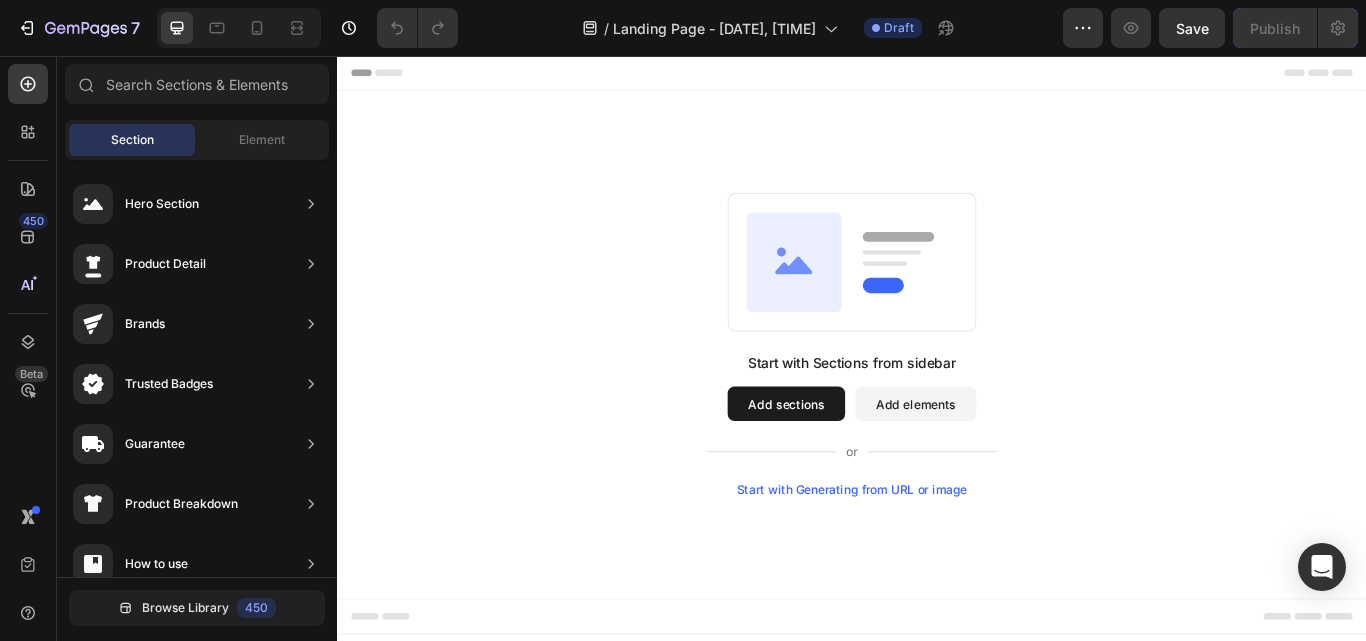 click 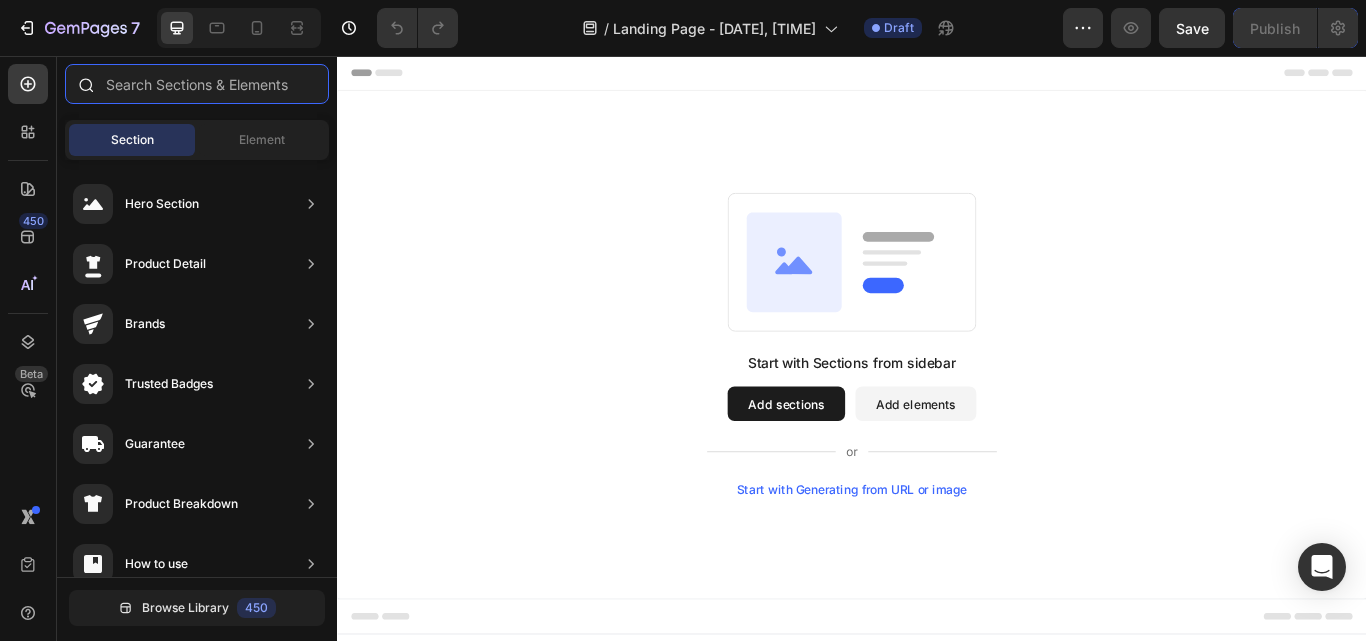 click at bounding box center (197, 84) 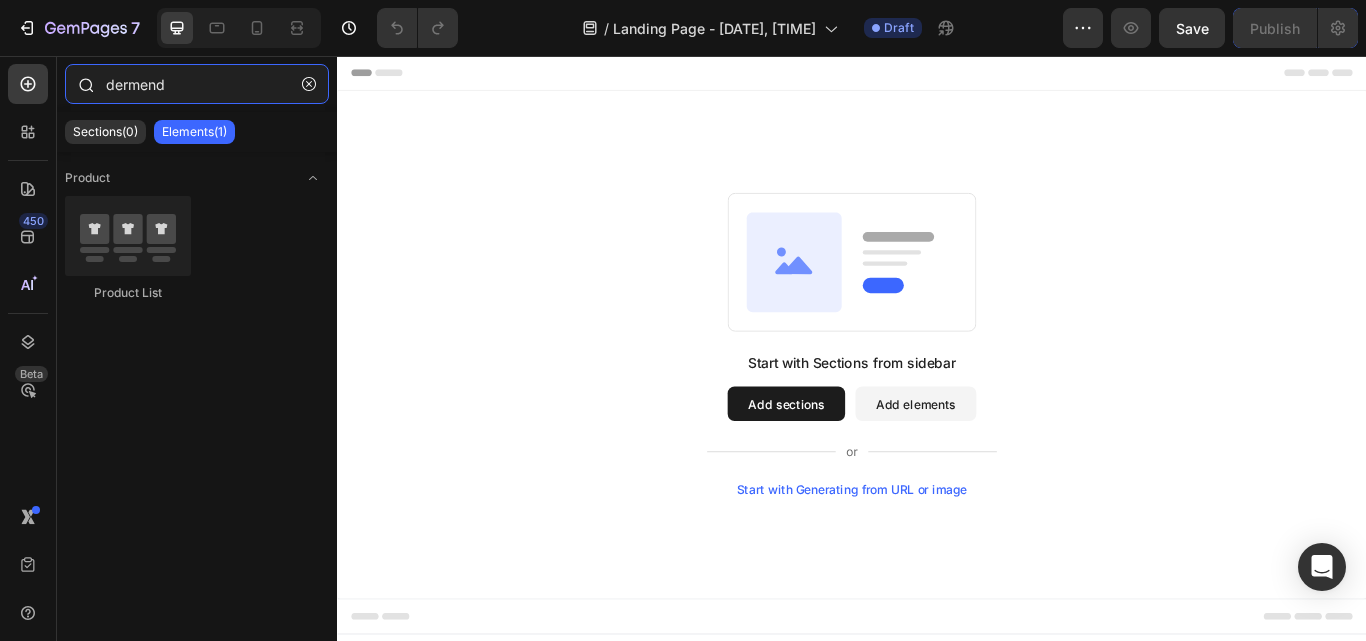 type on "dermend" 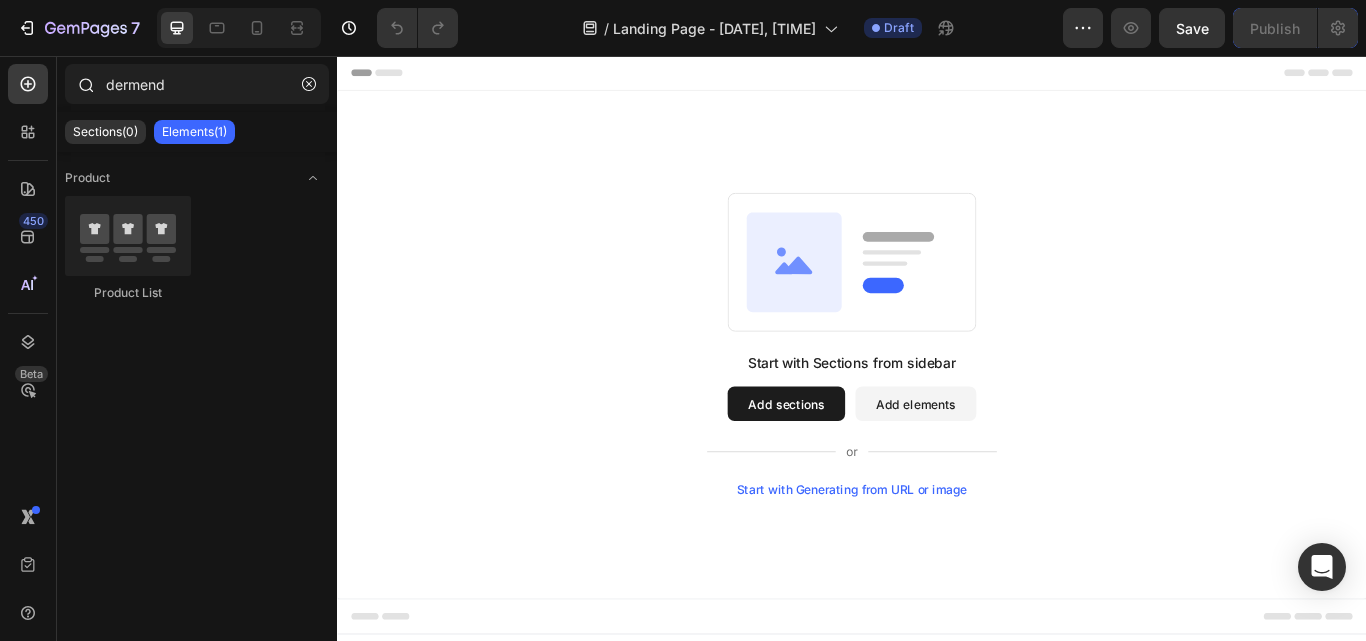 click 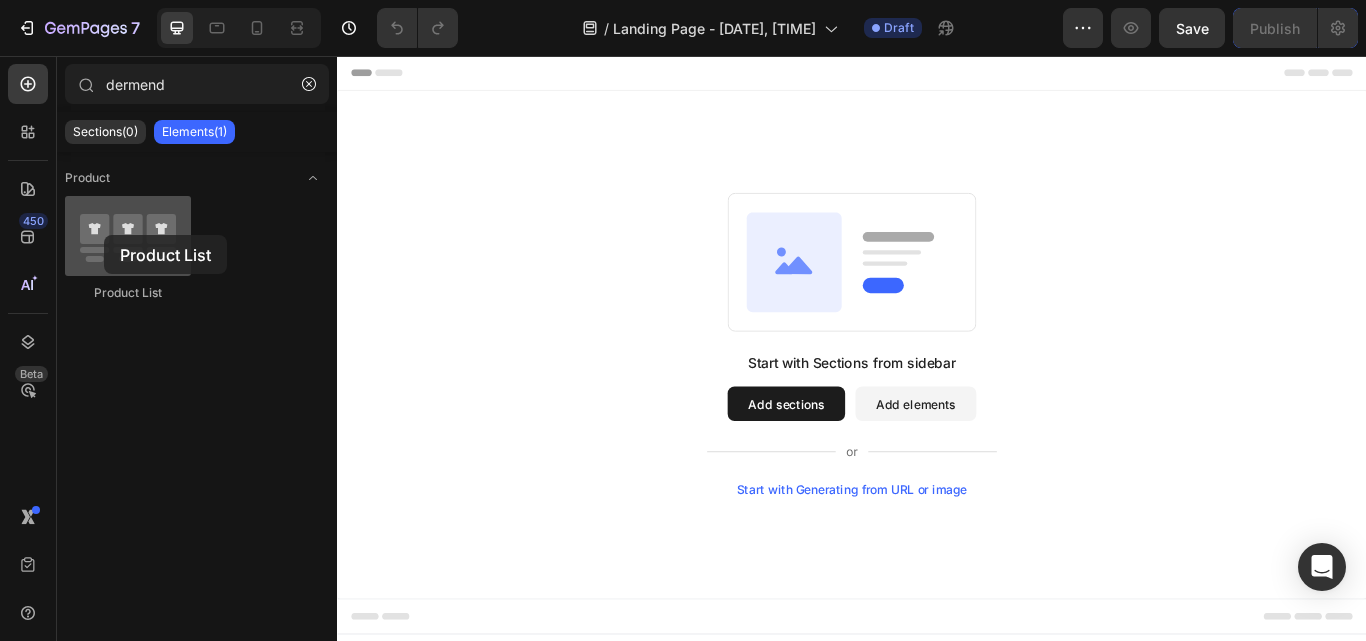 click at bounding box center (128, 236) 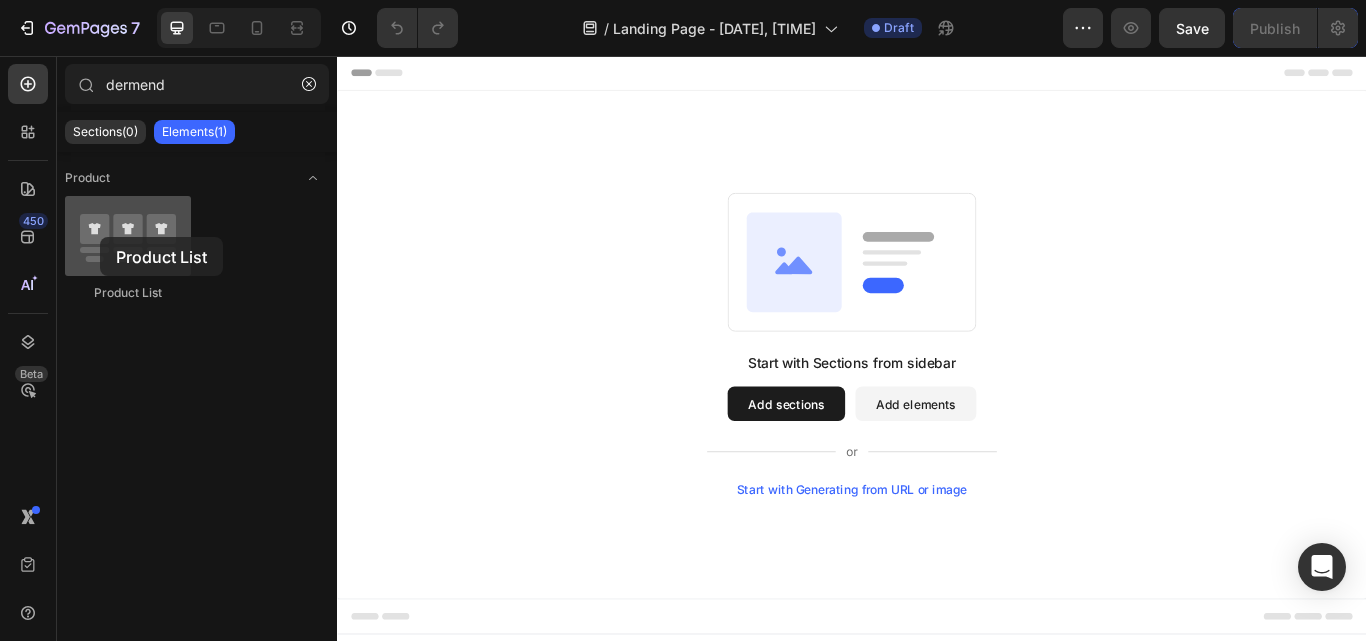 click at bounding box center (128, 236) 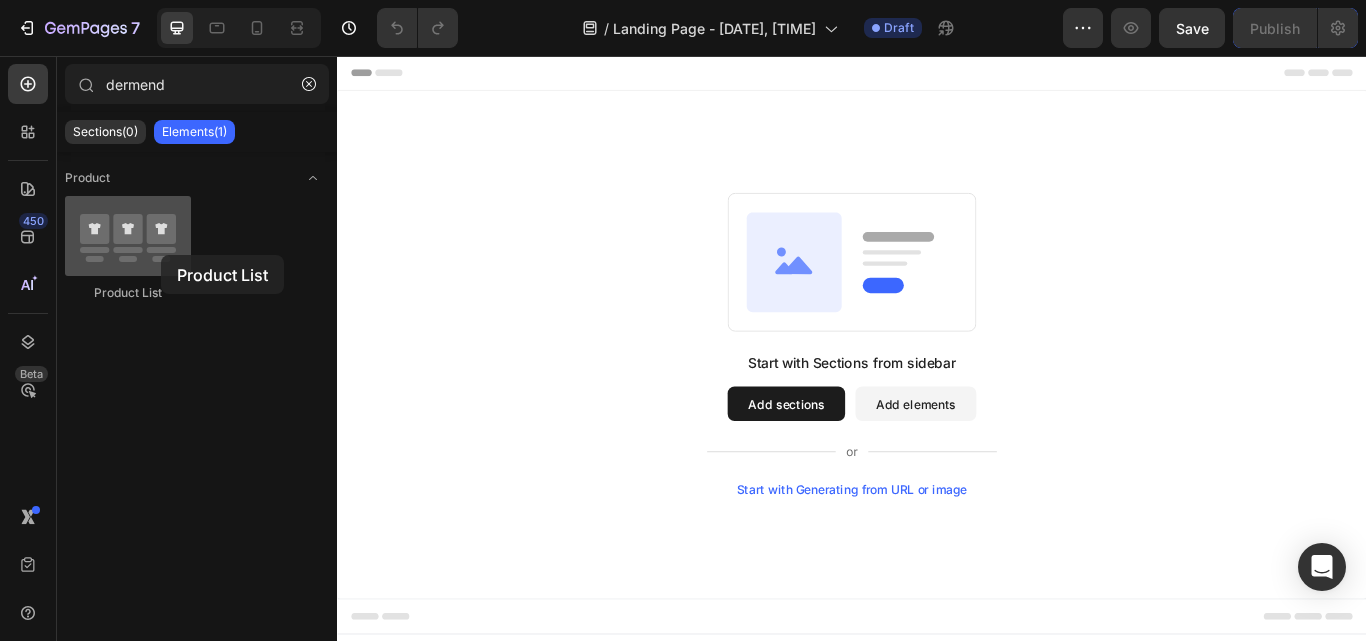 click at bounding box center (128, 236) 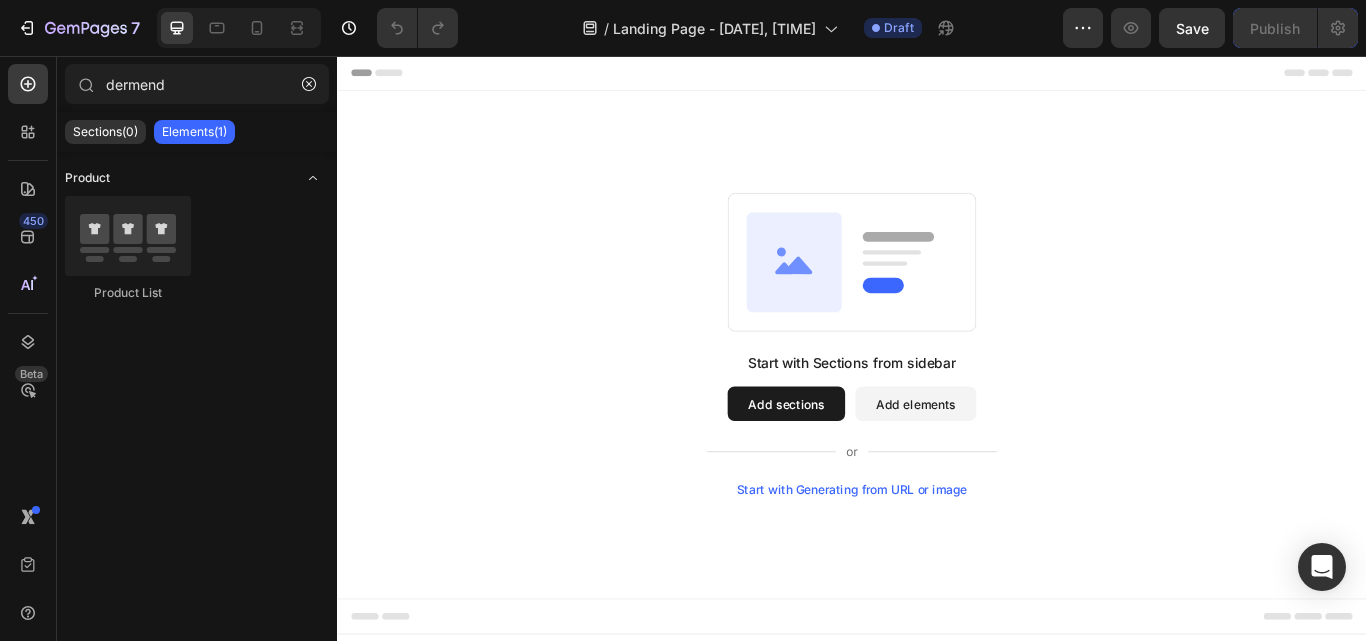 click 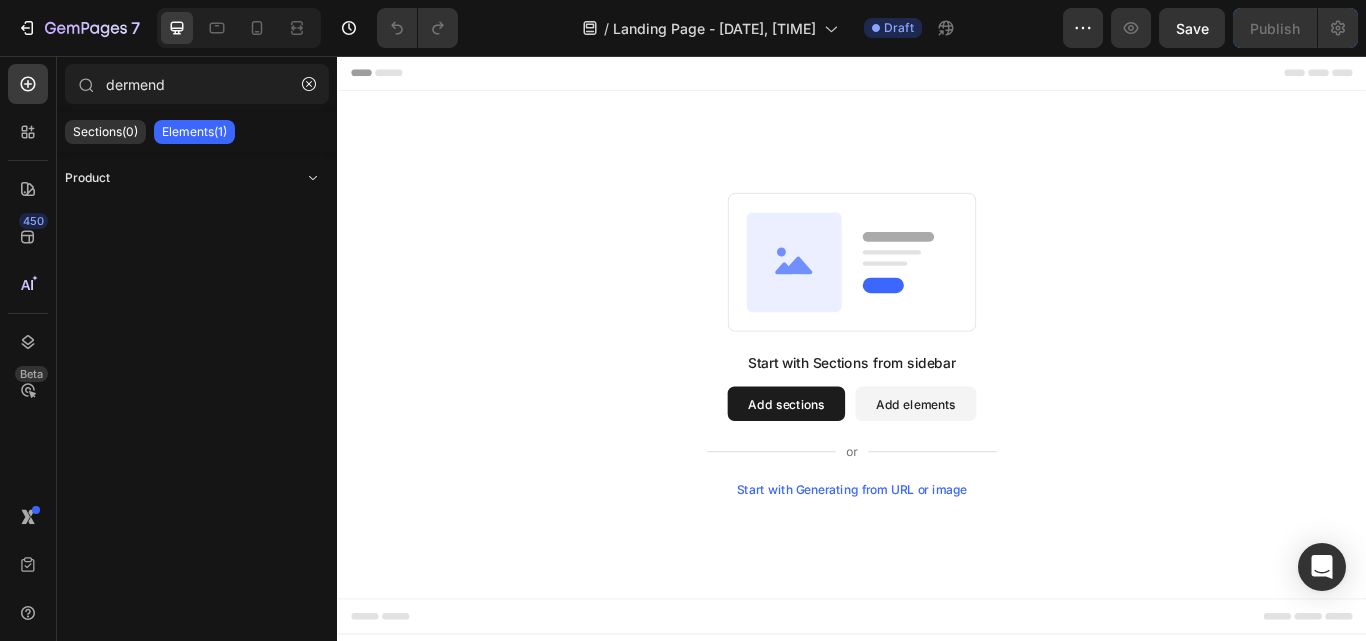 click 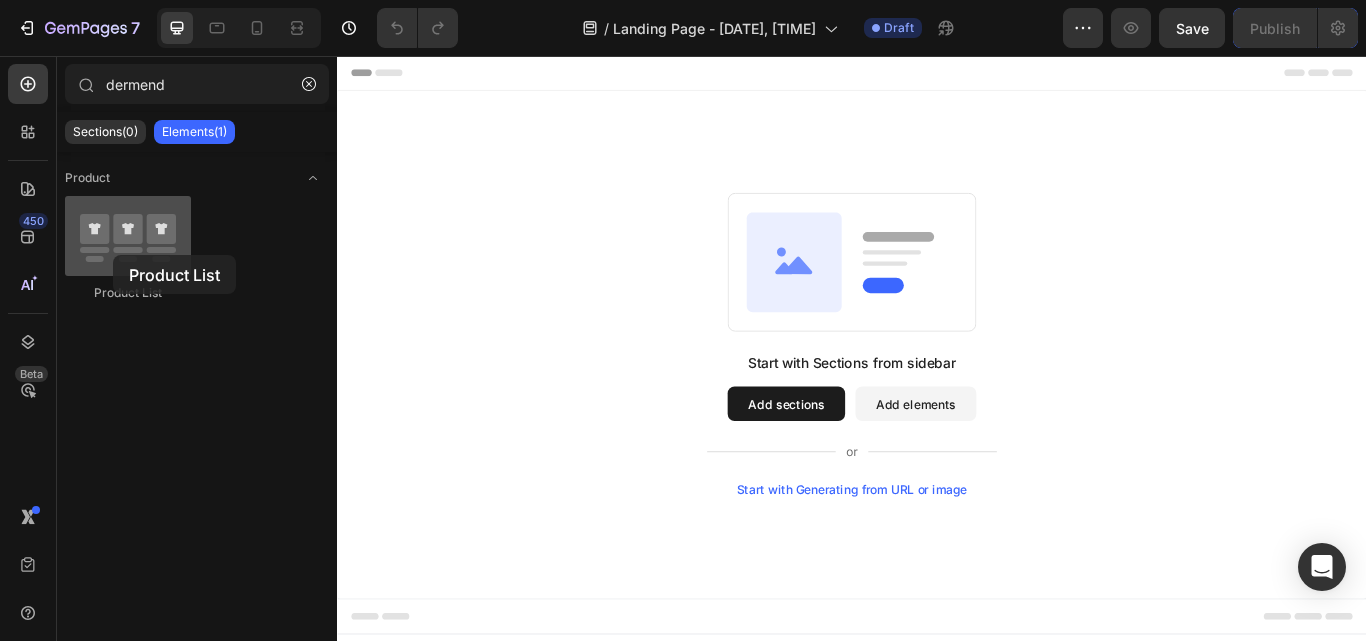 click at bounding box center [128, 236] 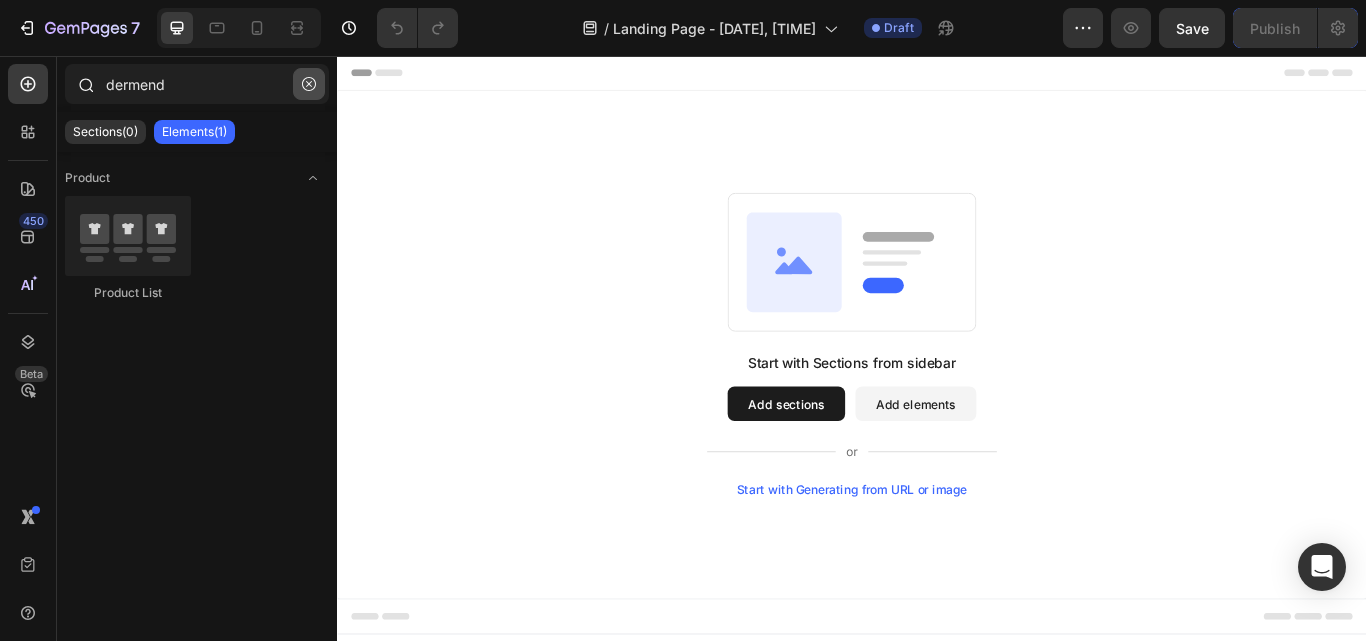 click 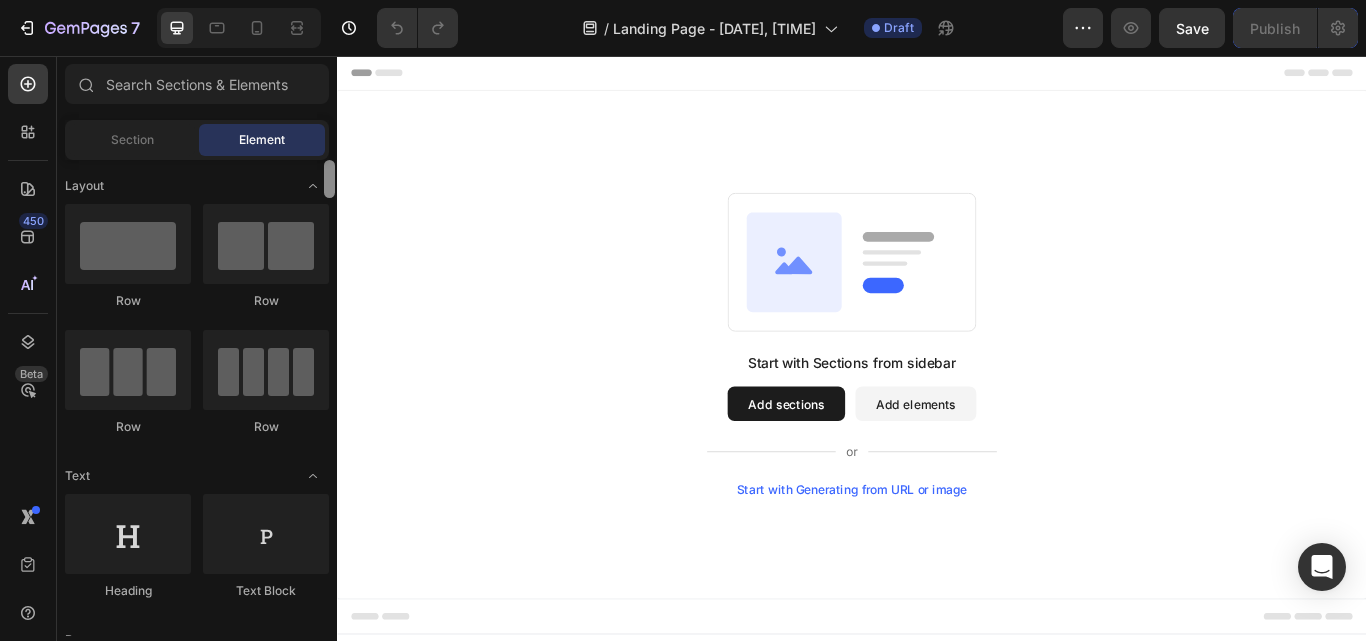 click at bounding box center (329, 398) 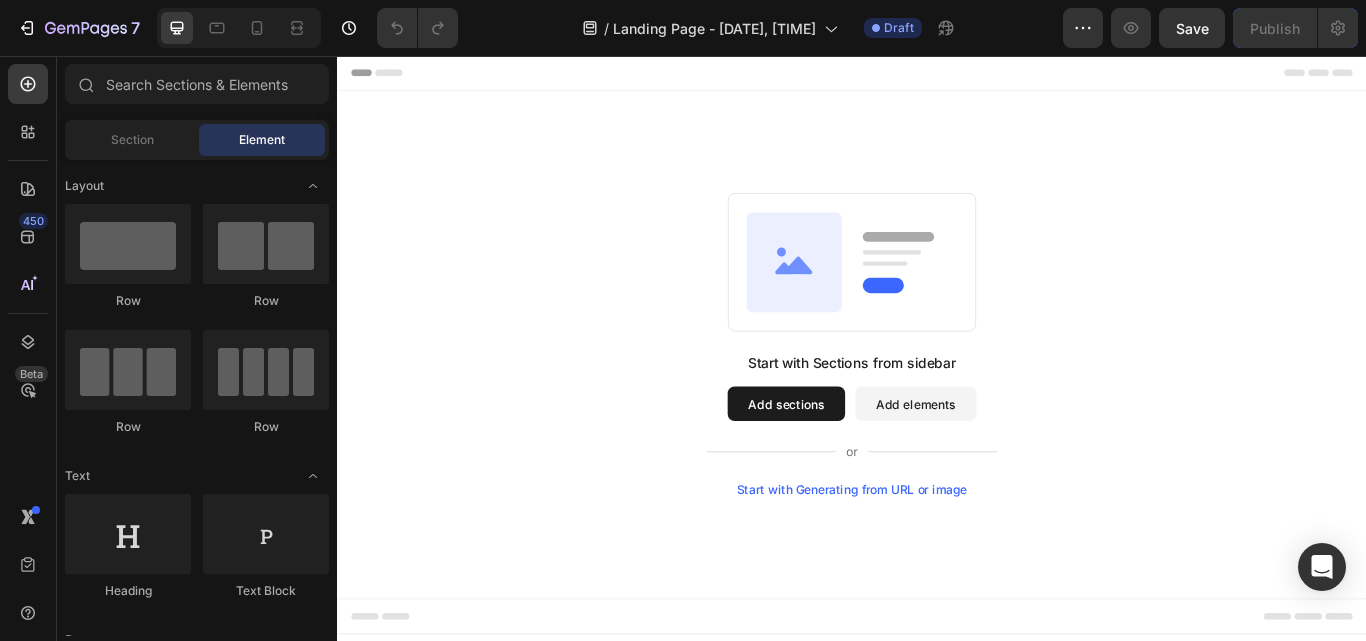 scroll, scrollTop: 476, scrollLeft: 0, axis: vertical 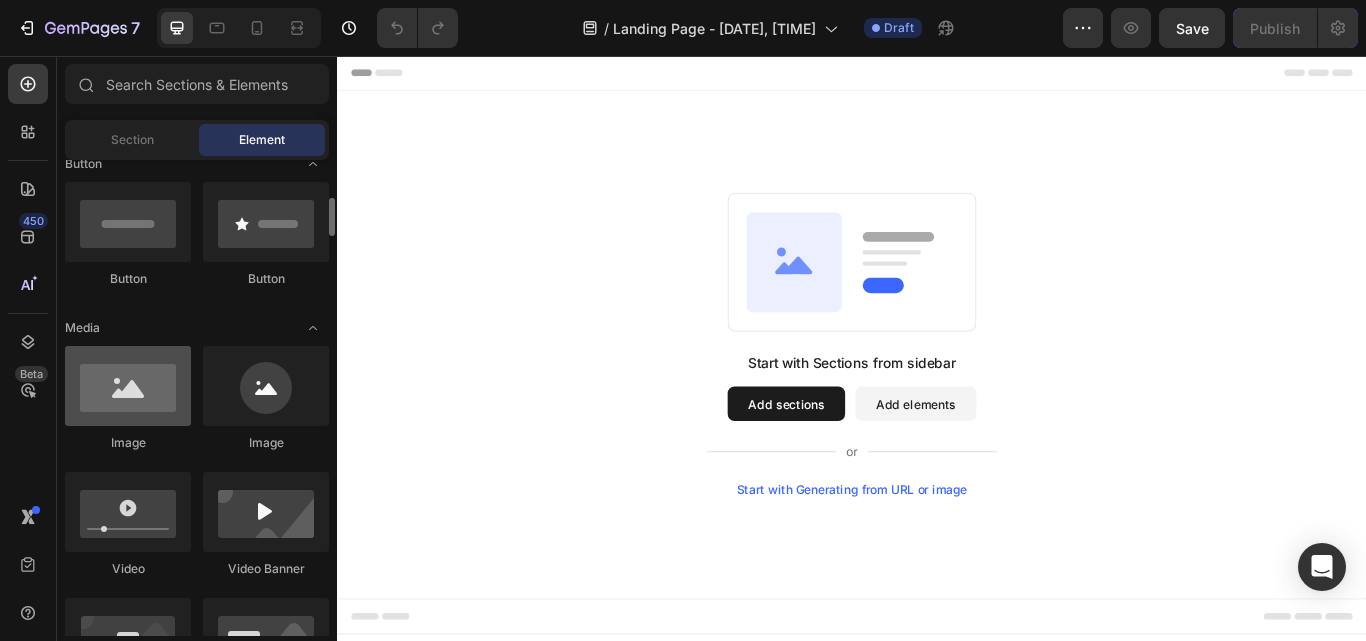 click at bounding box center [128, 386] 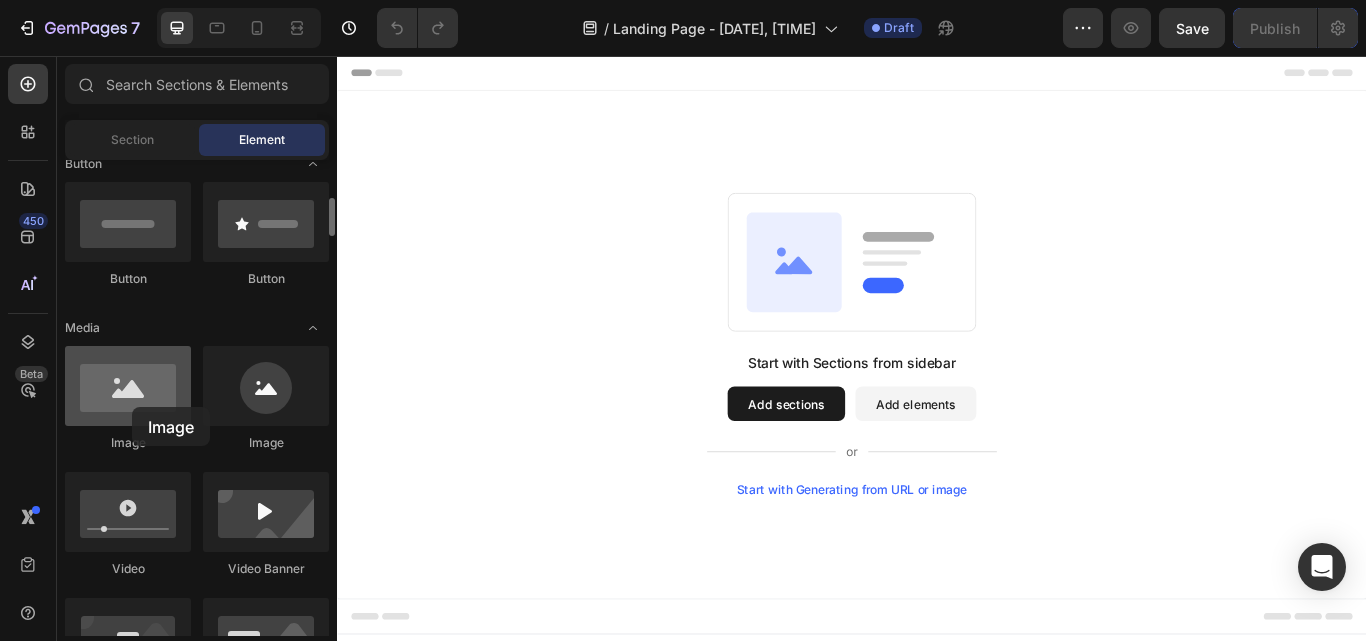 click at bounding box center [128, 386] 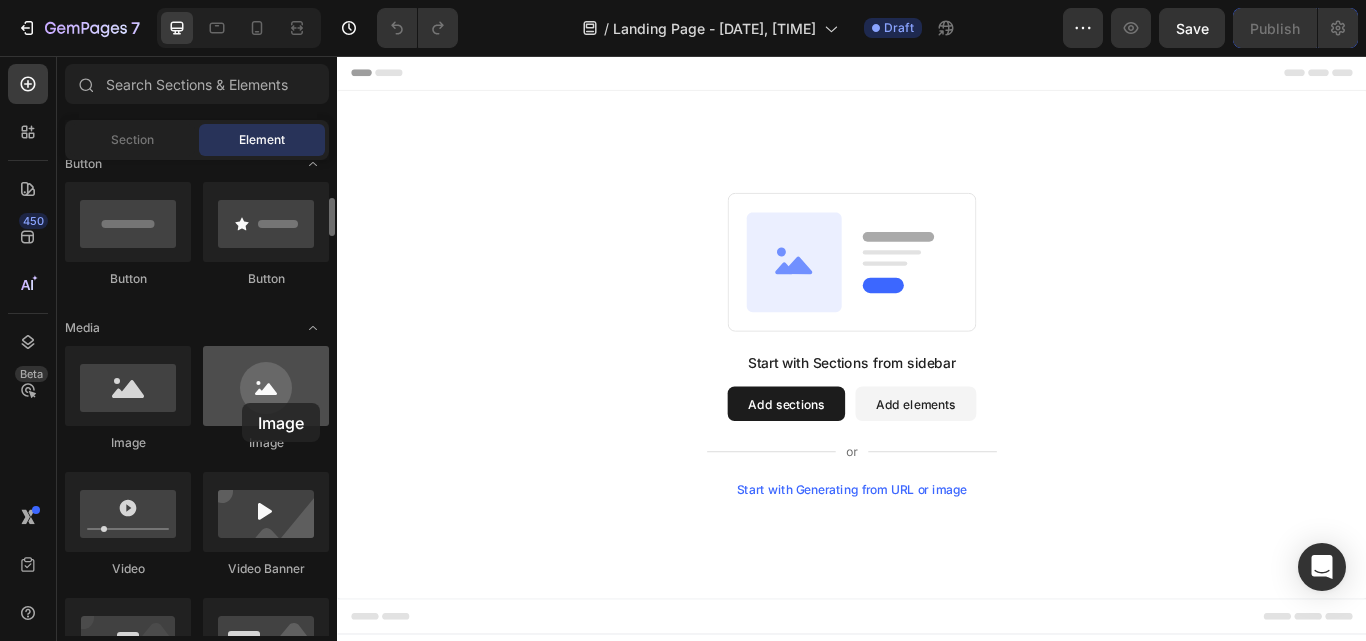 click at bounding box center [266, 386] 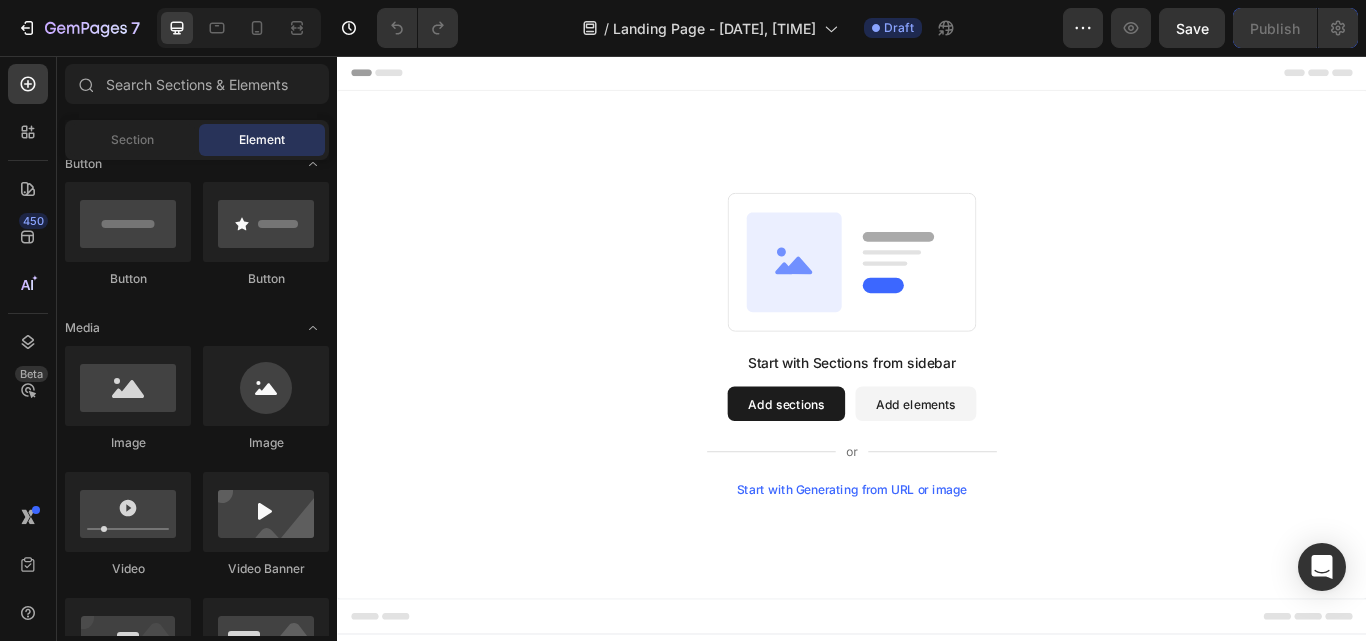 click at bounding box center [329, 874] 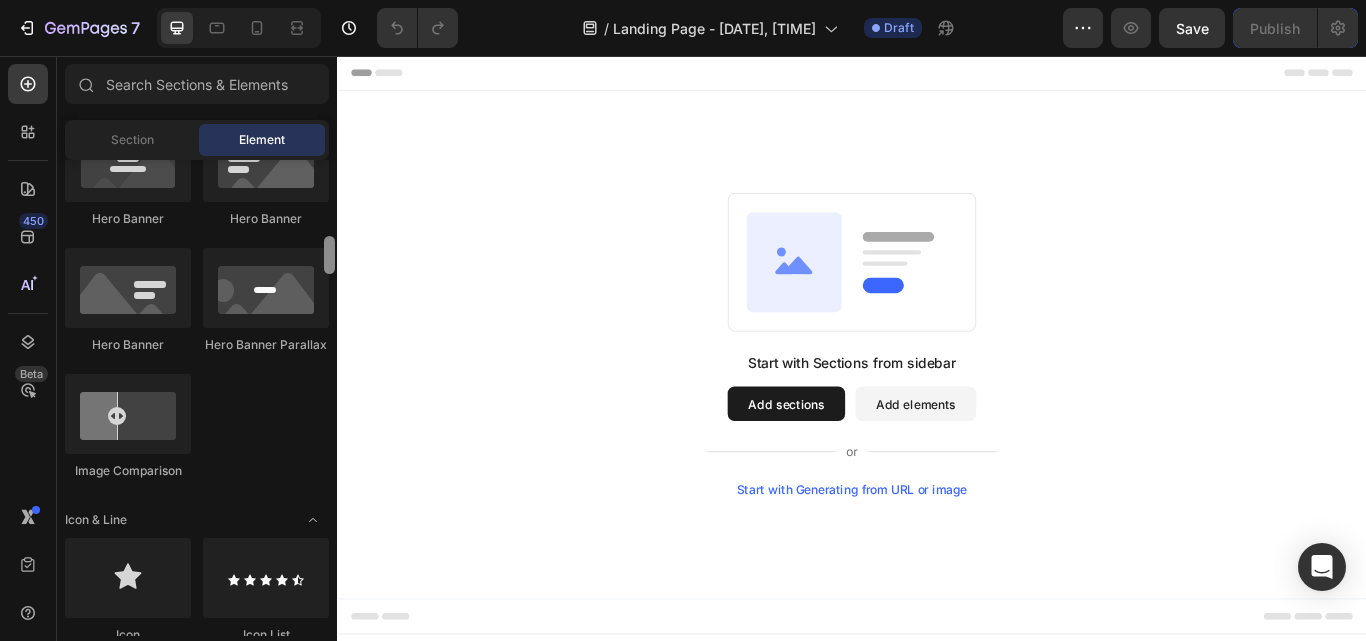 scroll, scrollTop: 1428, scrollLeft: 0, axis: vertical 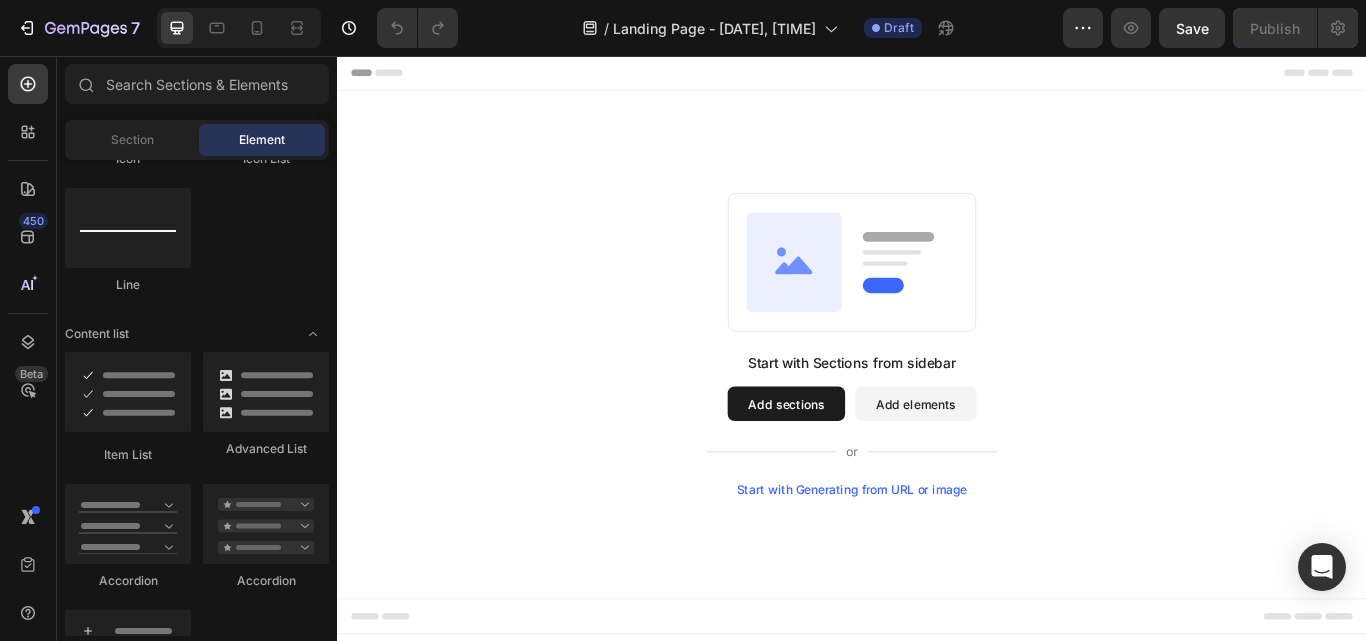 click at bounding box center [329, -78] 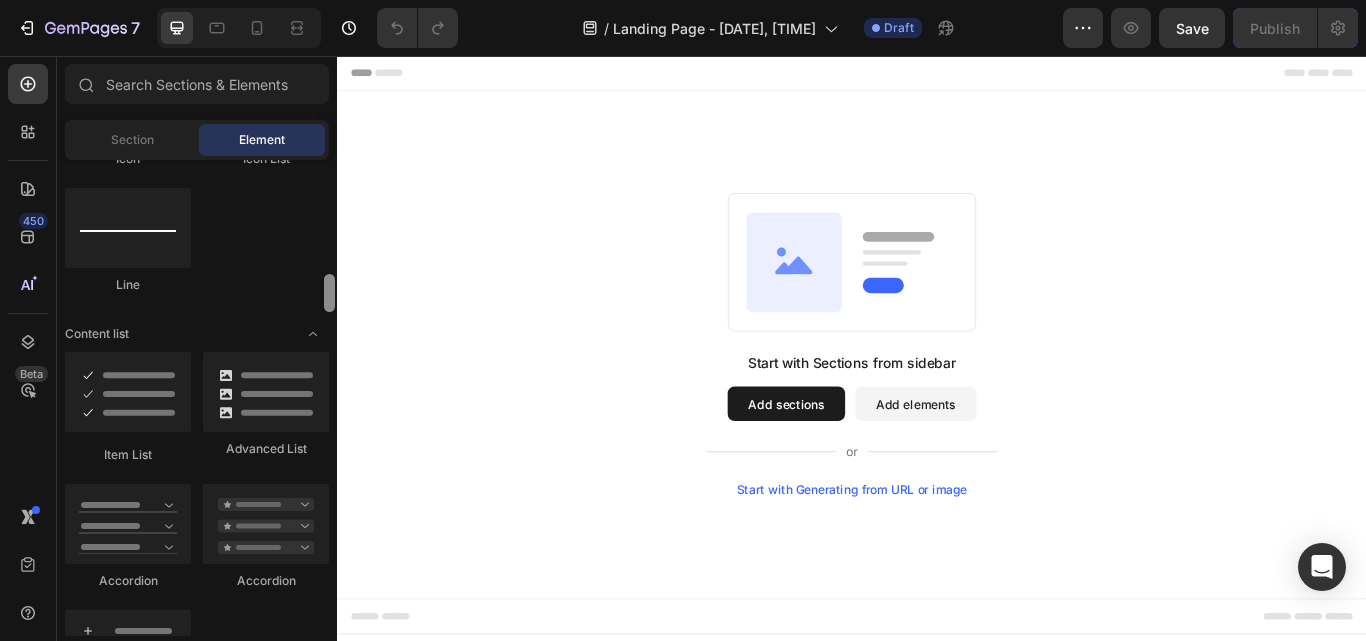 scroll, scrollTop: 1904, scrollLeft: 0, axis: vertical 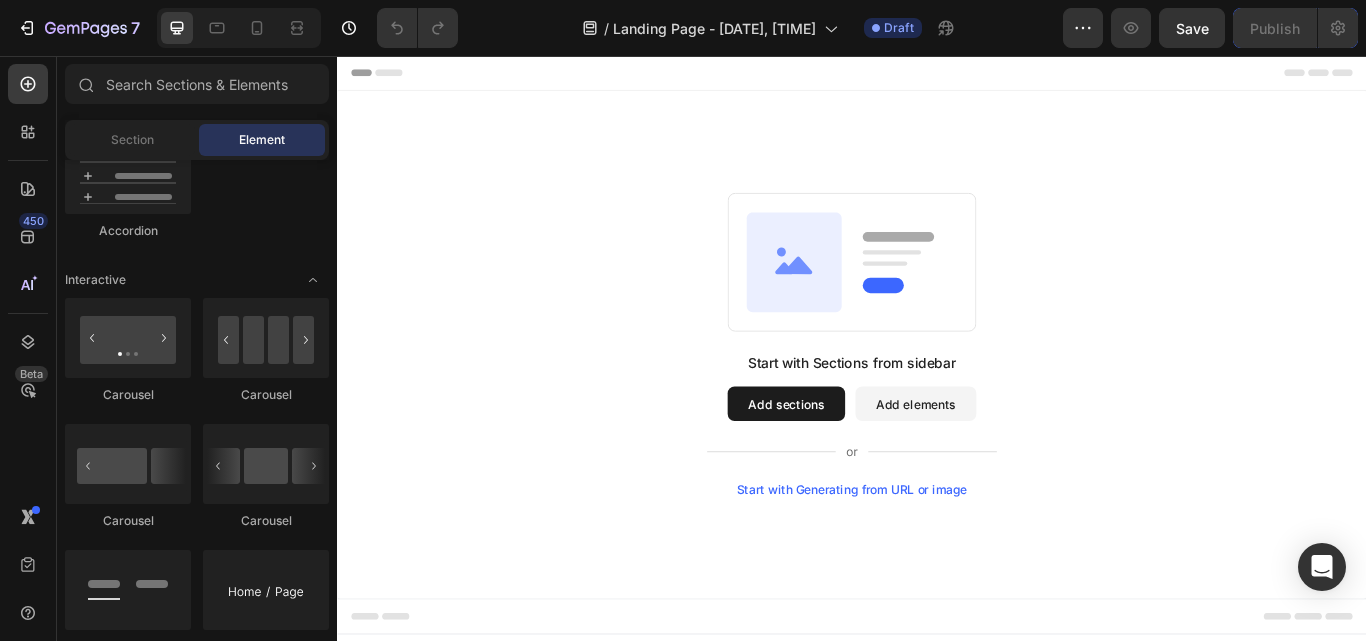 click at bounding box center [329, -78] 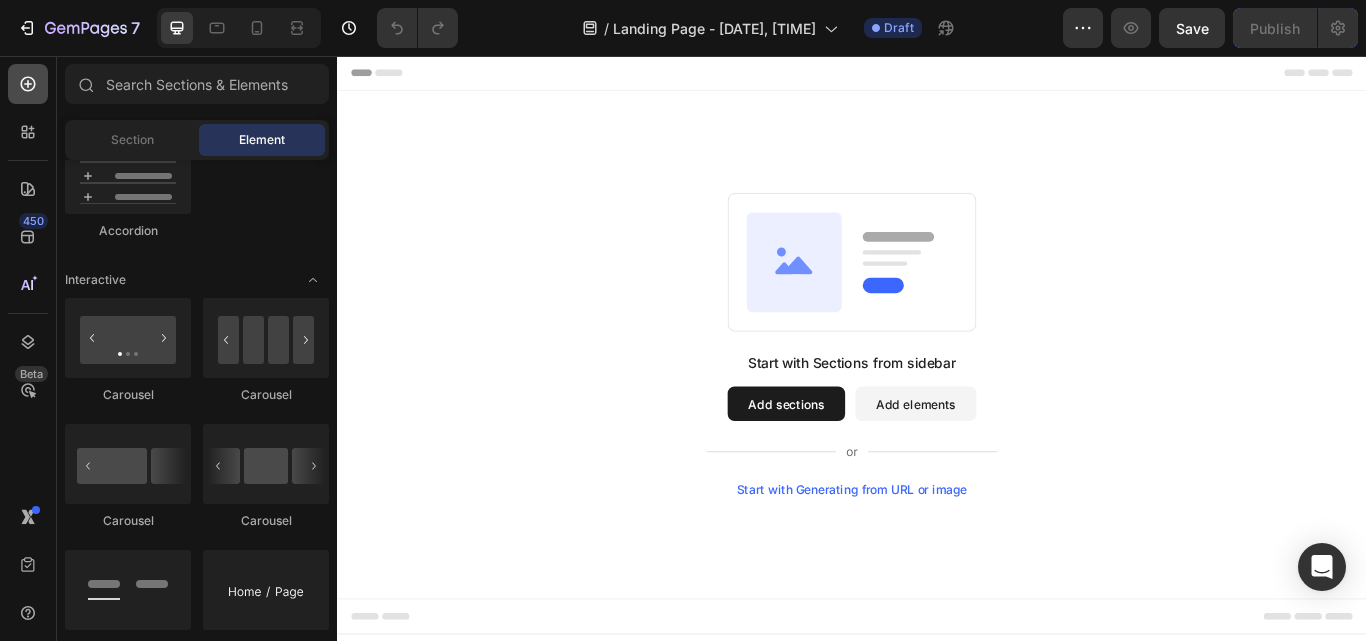 click 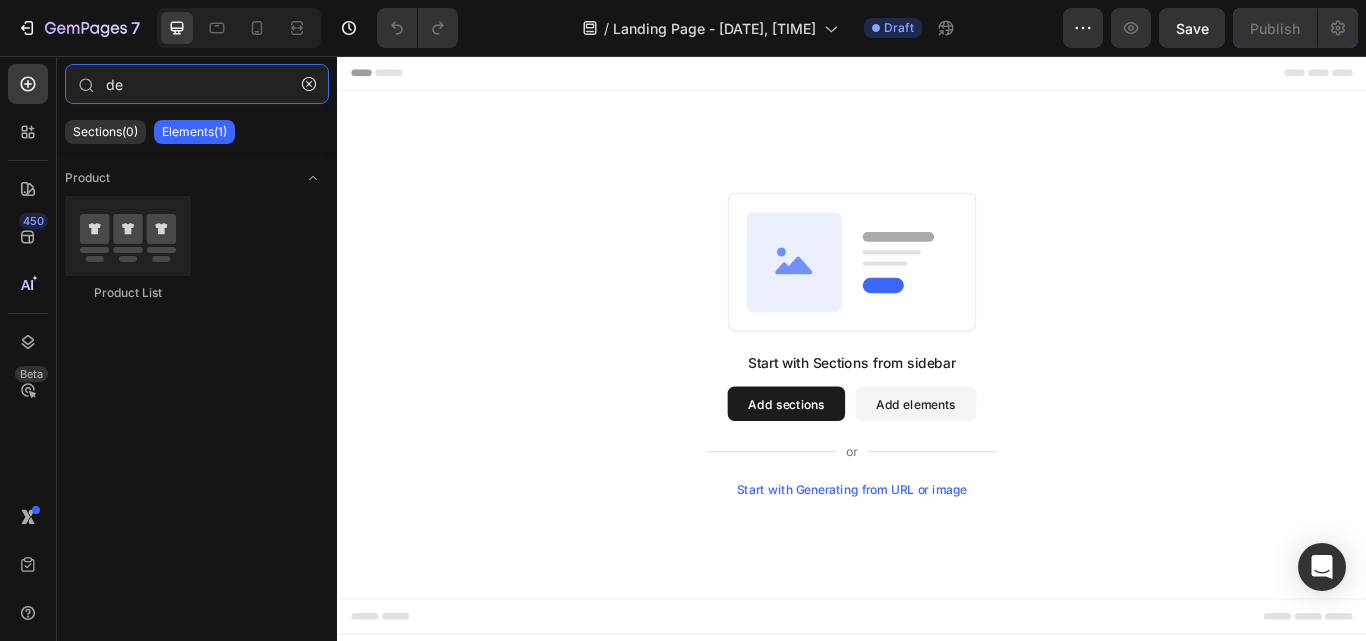 type on "d" 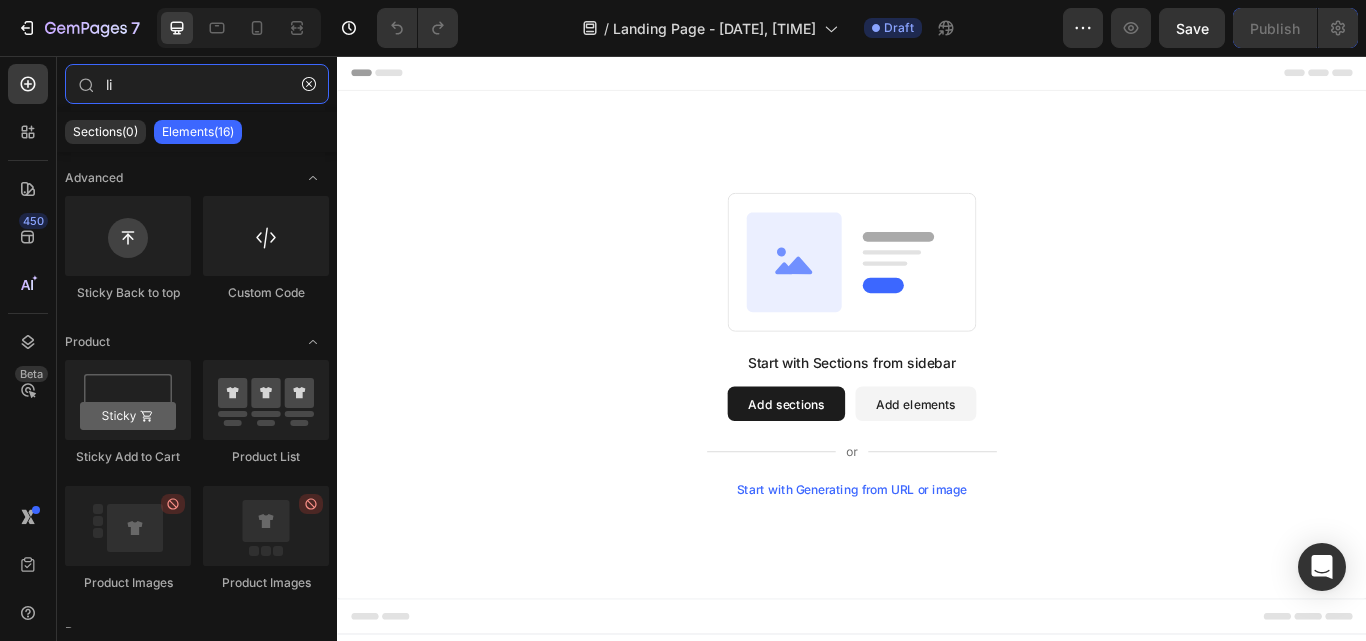 type on "l" 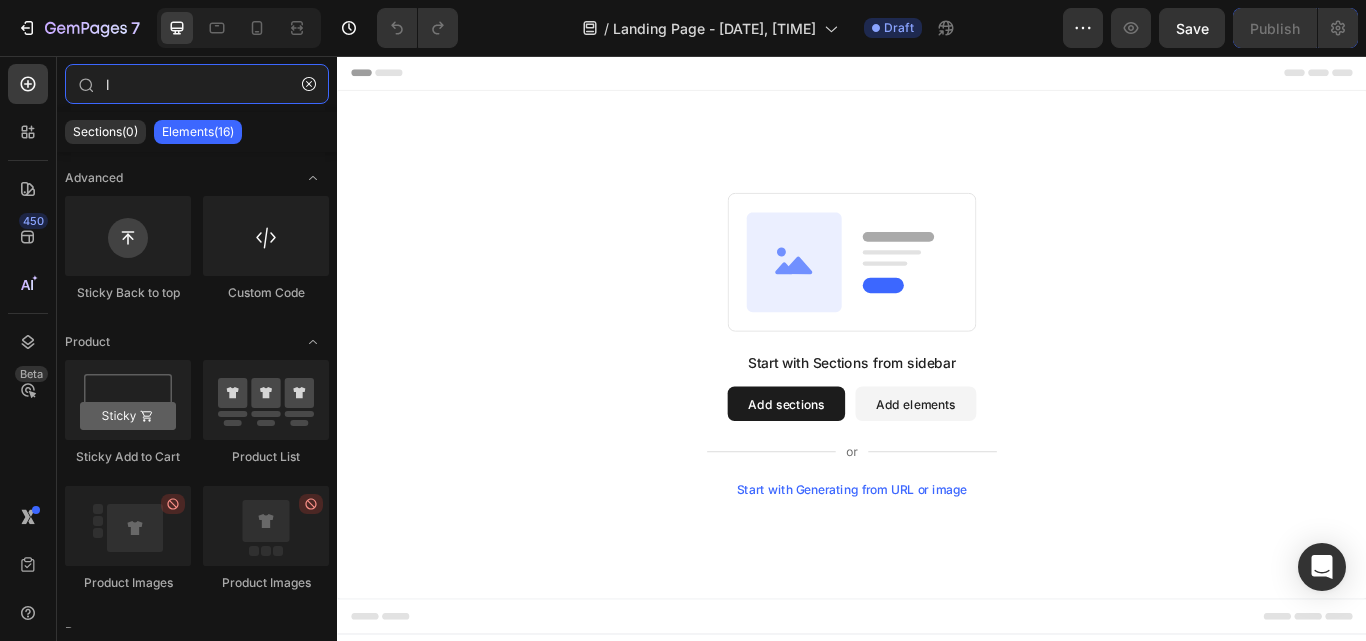 type 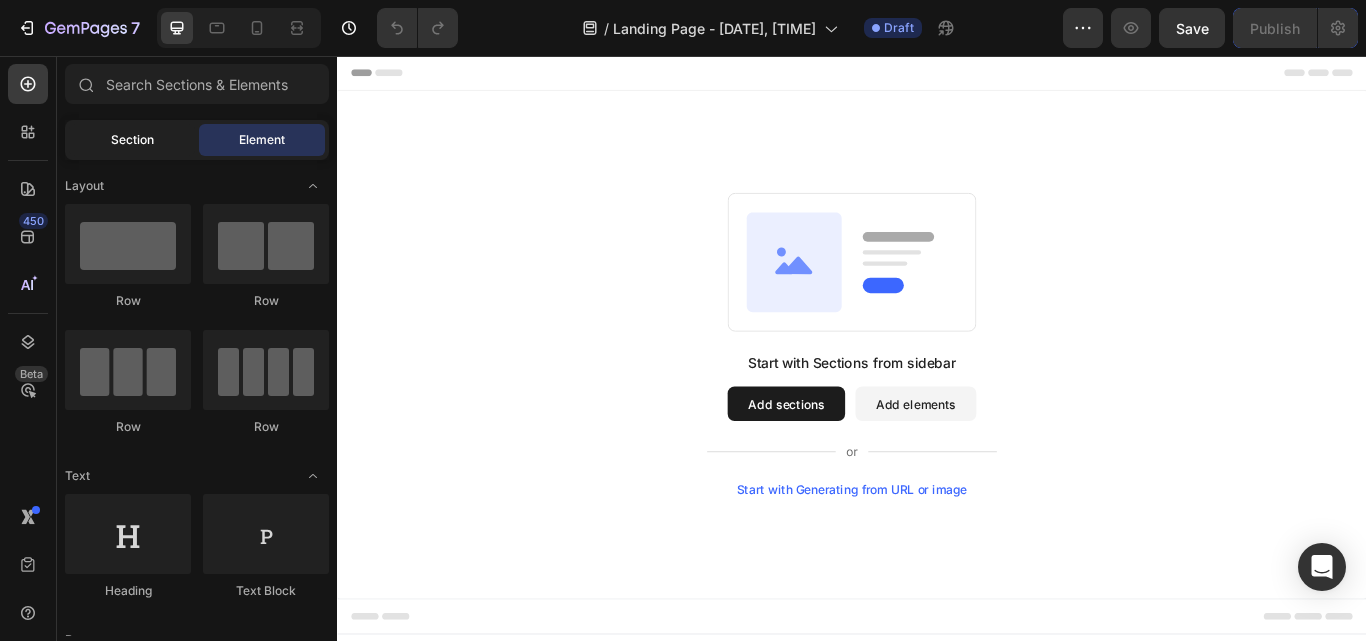 click on "Section" at bounding box center (132, 140) 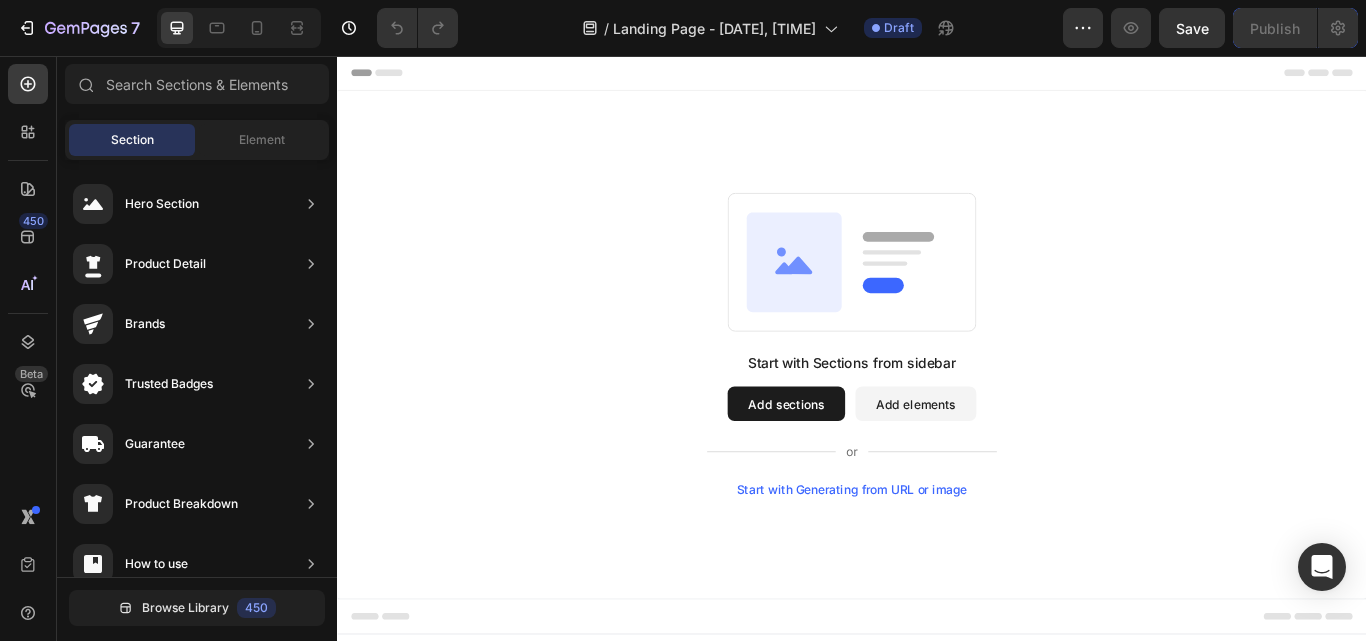 click on "Add elements" at bounding box center (1011, 462) 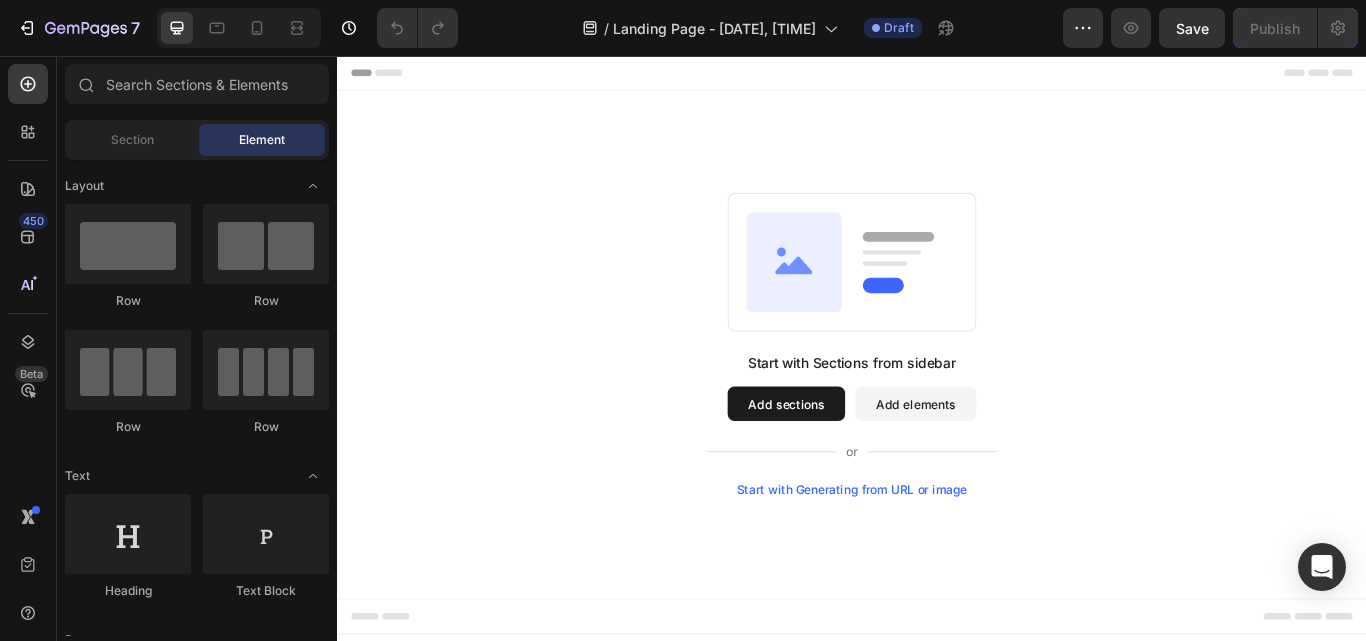 click on "Add sections" at bounding box center (860, 462) 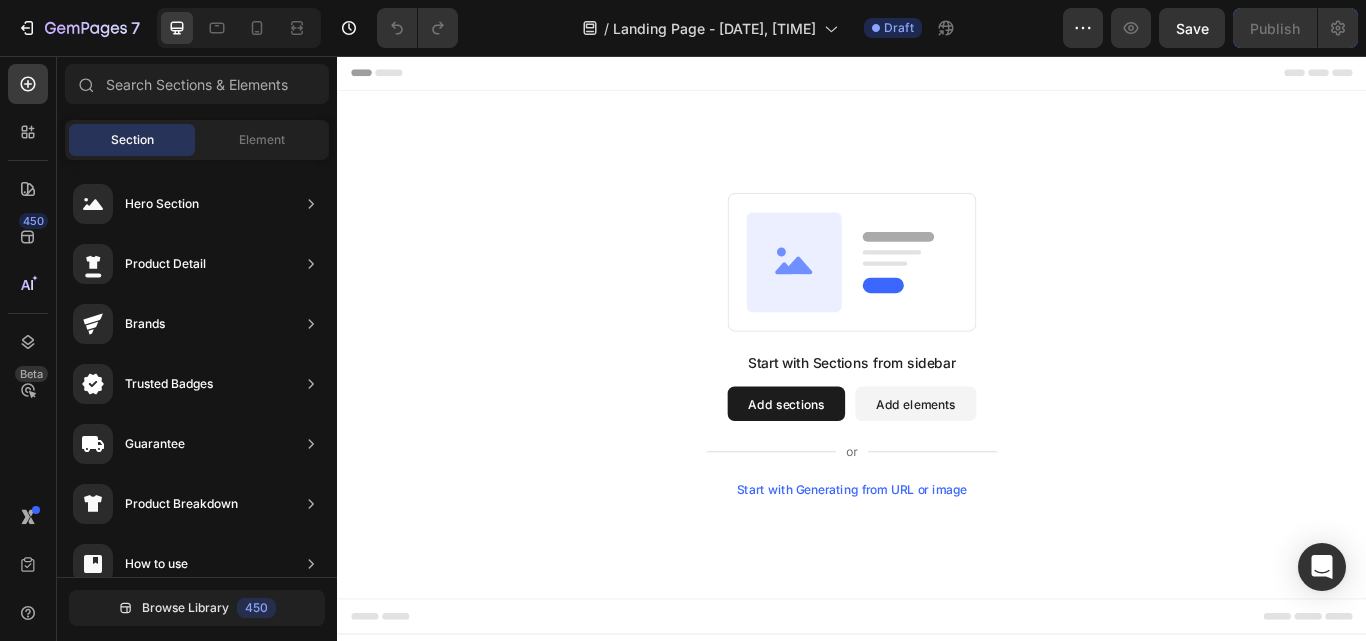 click 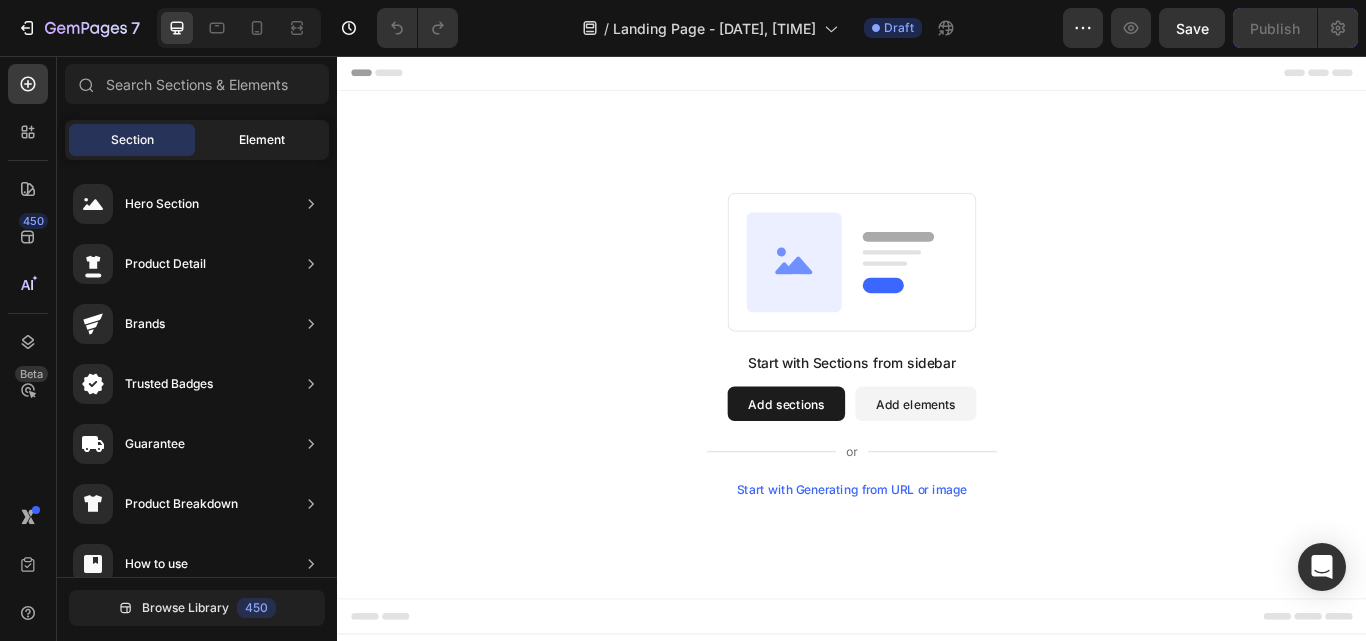 click on "Element" at bounding box center [262, 140] 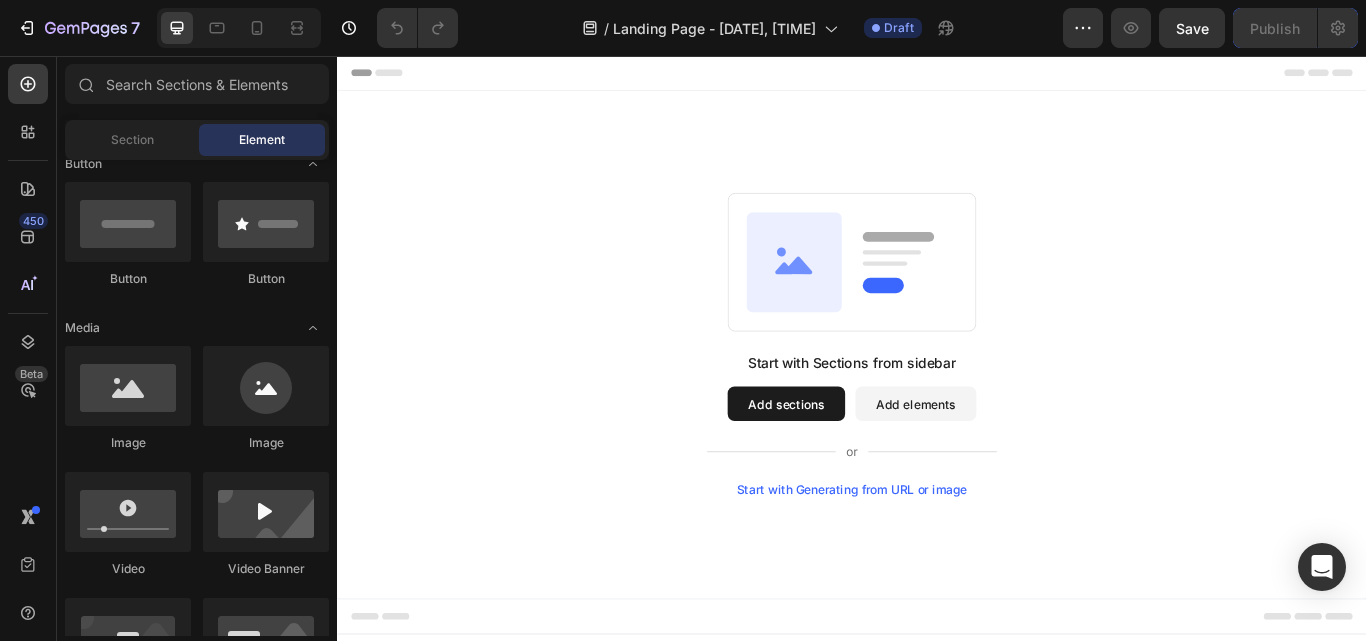 click at bounding box center [329, -78] 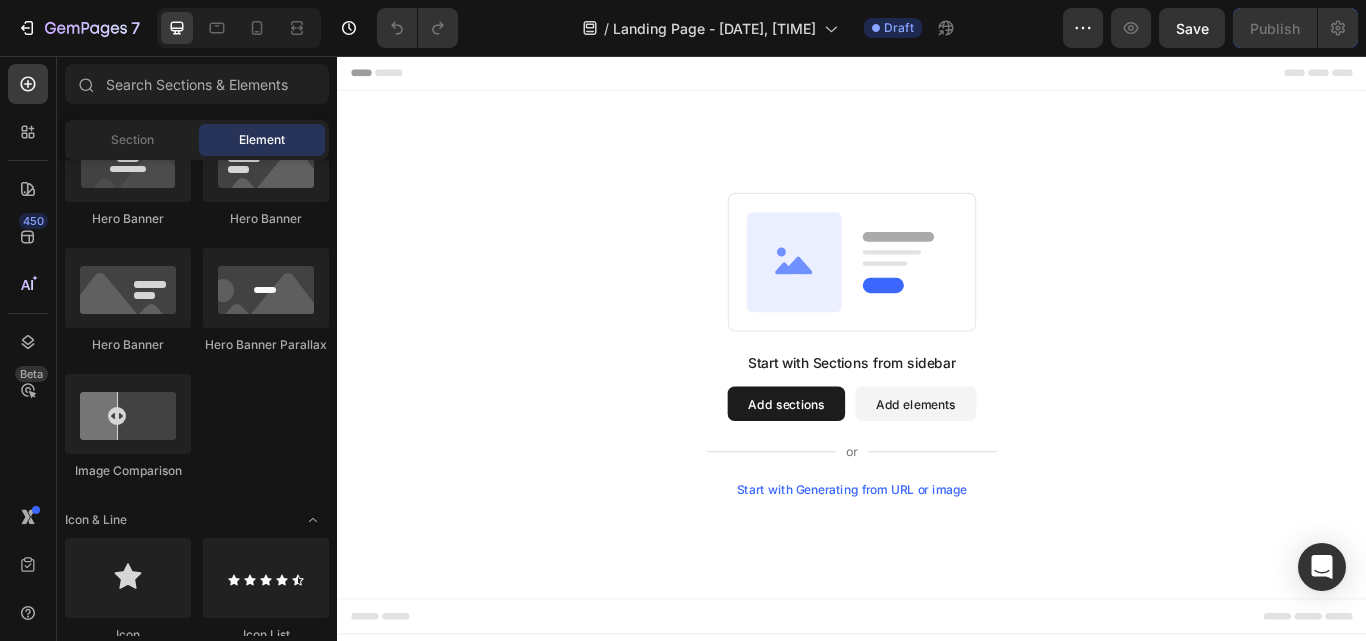 click at bounding box center (329, -78) 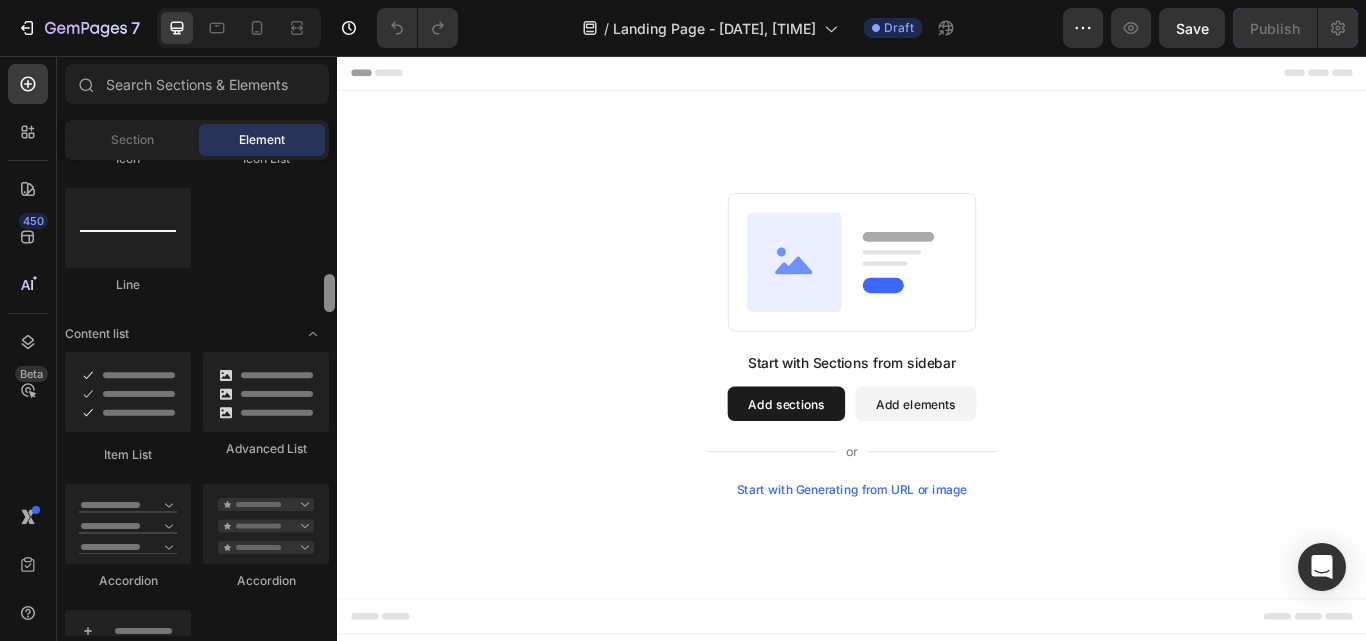 click at bounding box center [329, 398] 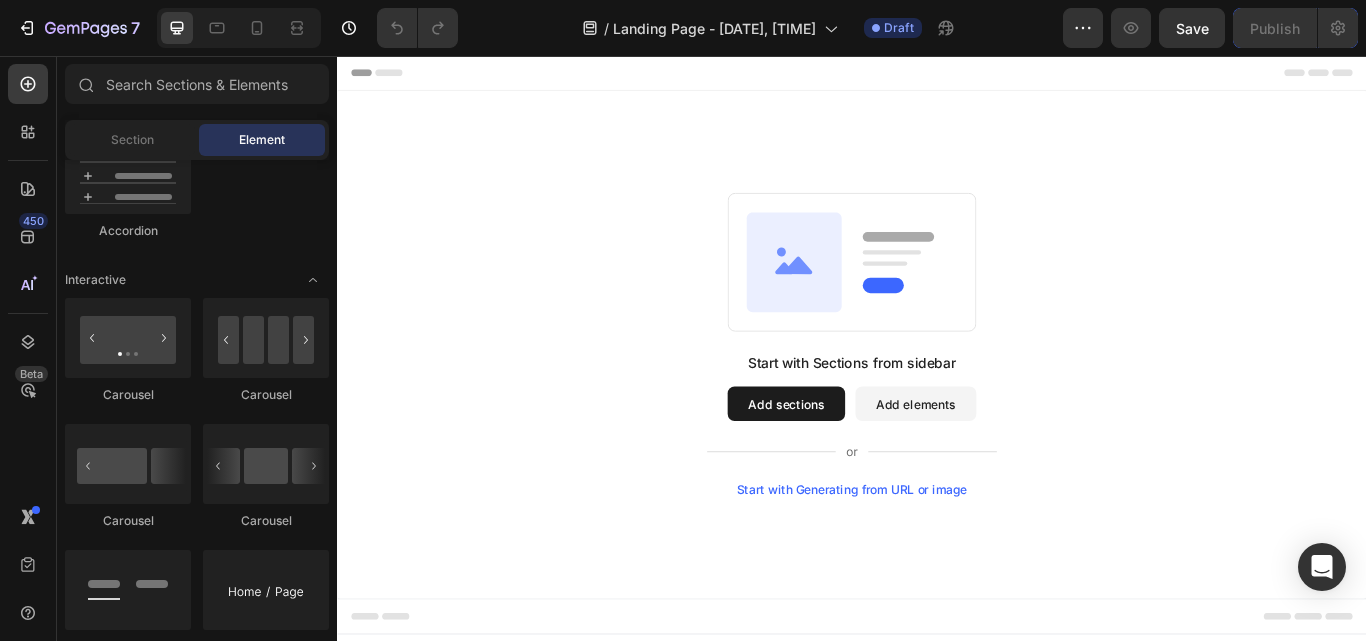 click at bounding box center (329, -78) 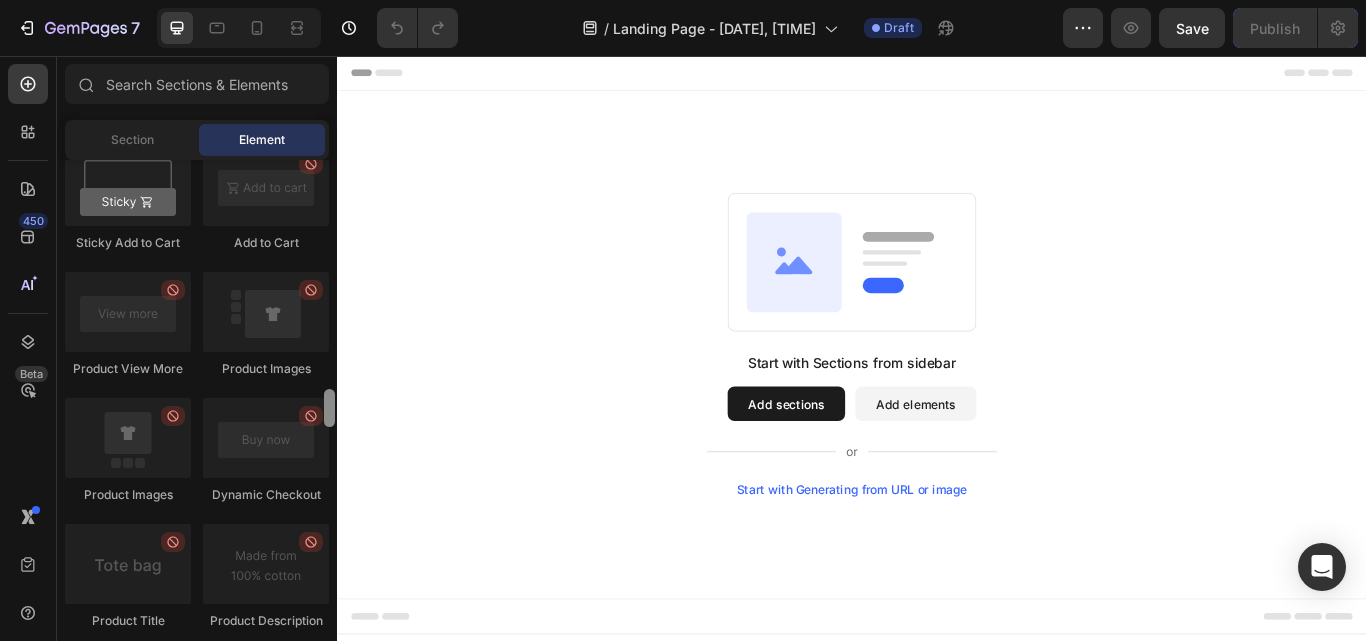 click at bounding box center [329, 398] 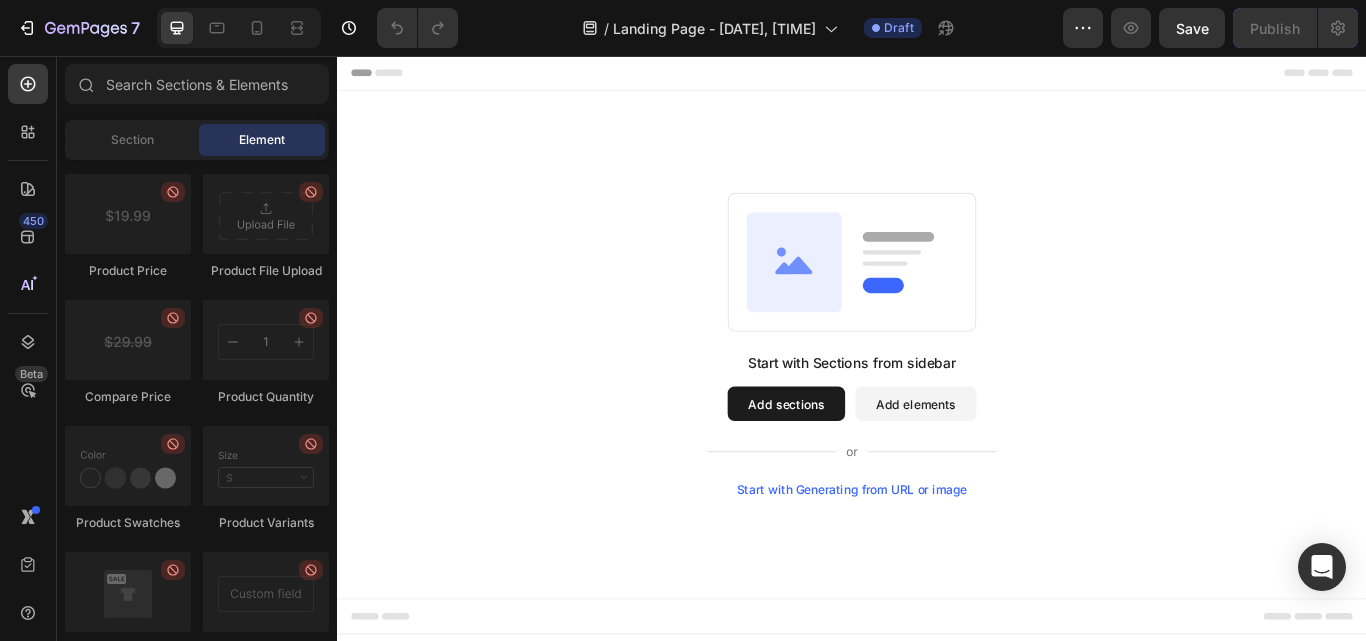 click at bounding box center (329, -78) 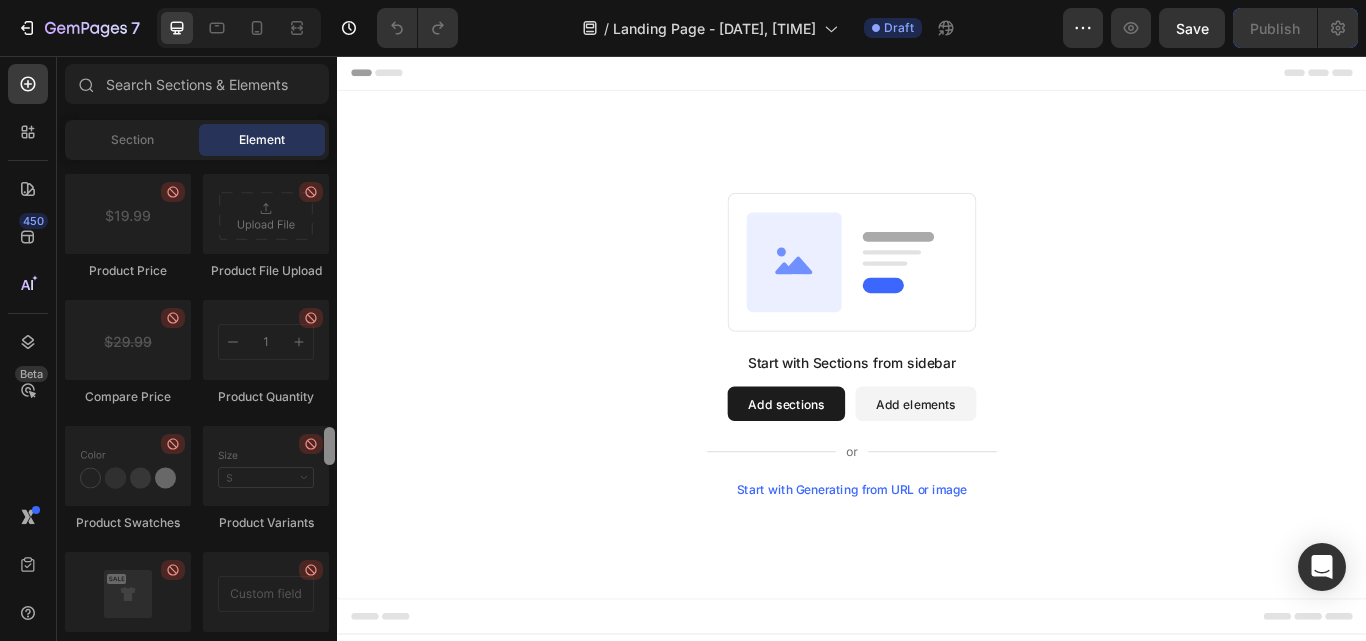 scroll, scrollTop: 3808, scrollLeft: 0, axis: vertical 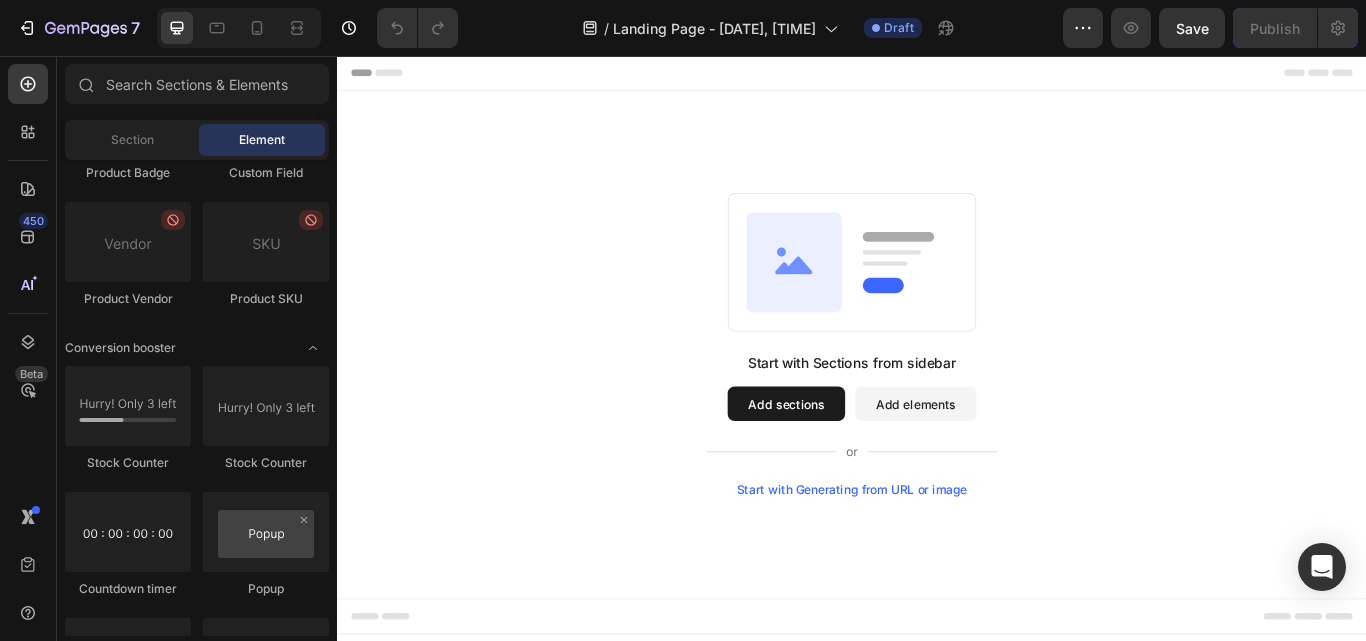 click at bounding box center [329, -78] 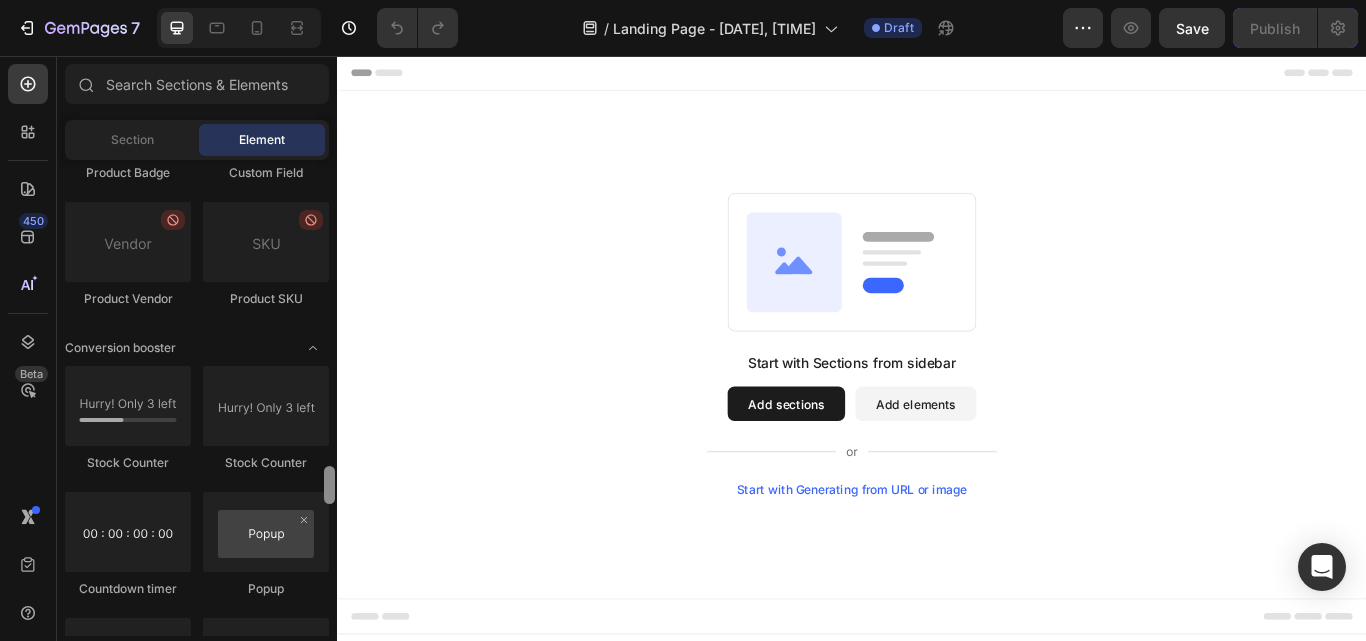 click at bounding box center (329, 485) 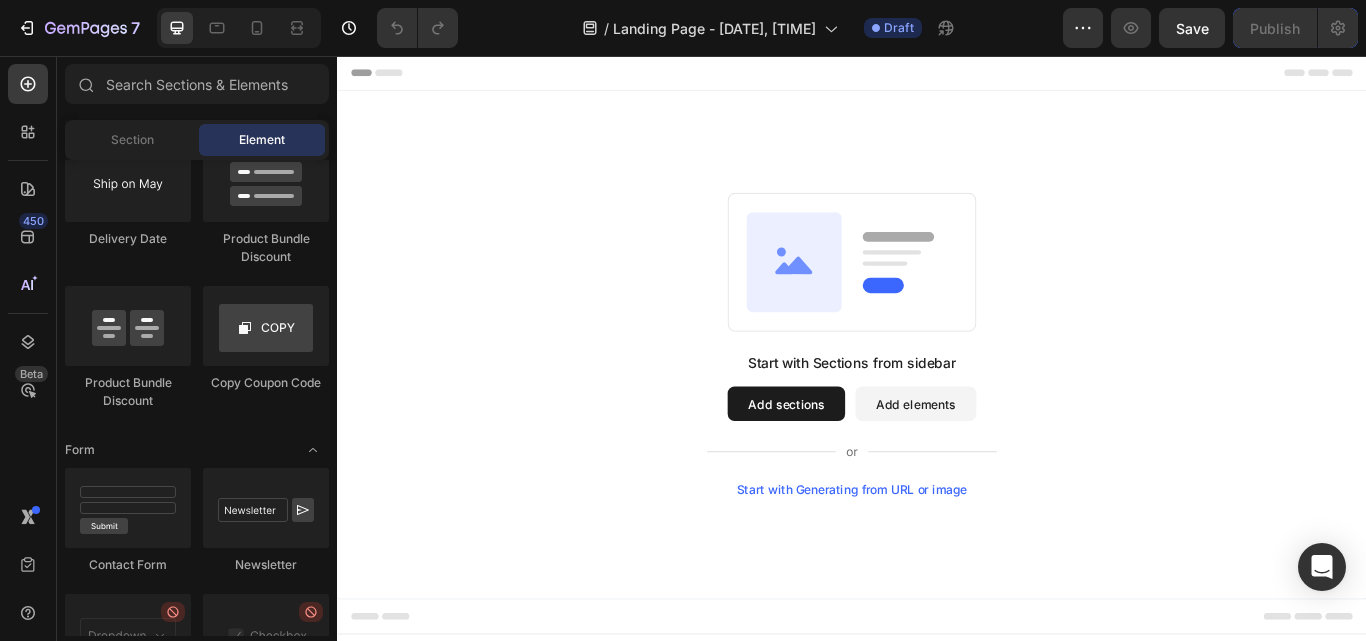 click at bounding box center [329, -78] 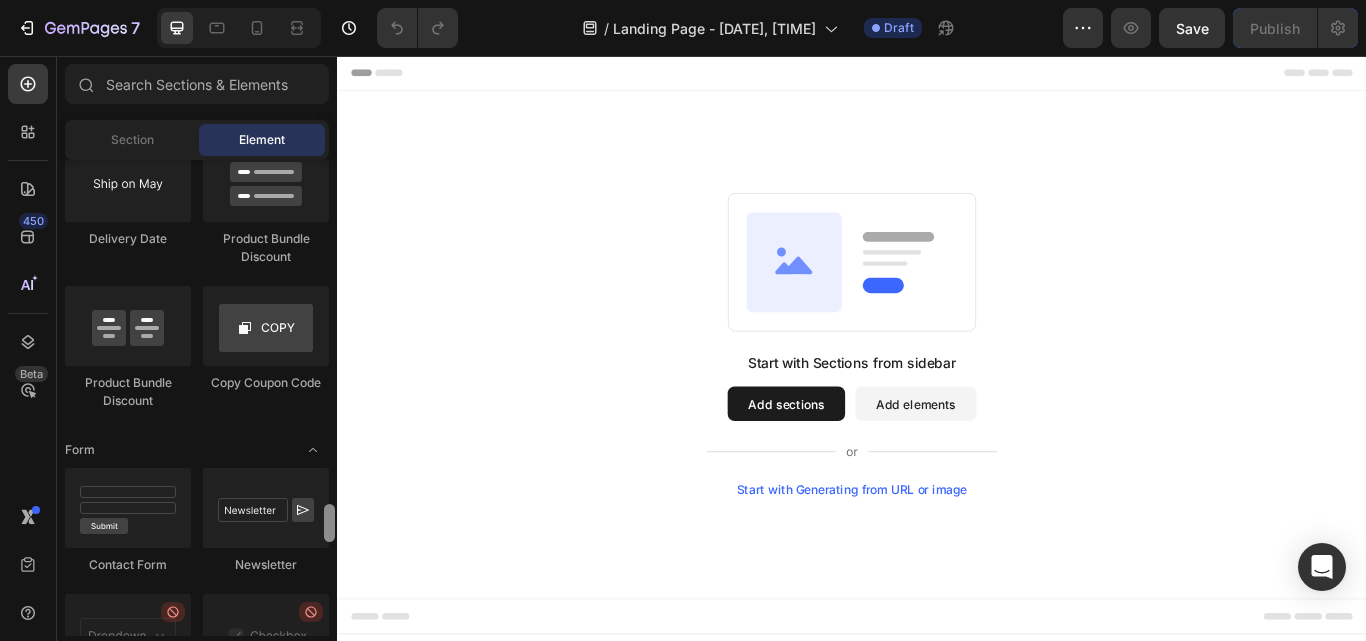 click at bounding box center (329, 523) 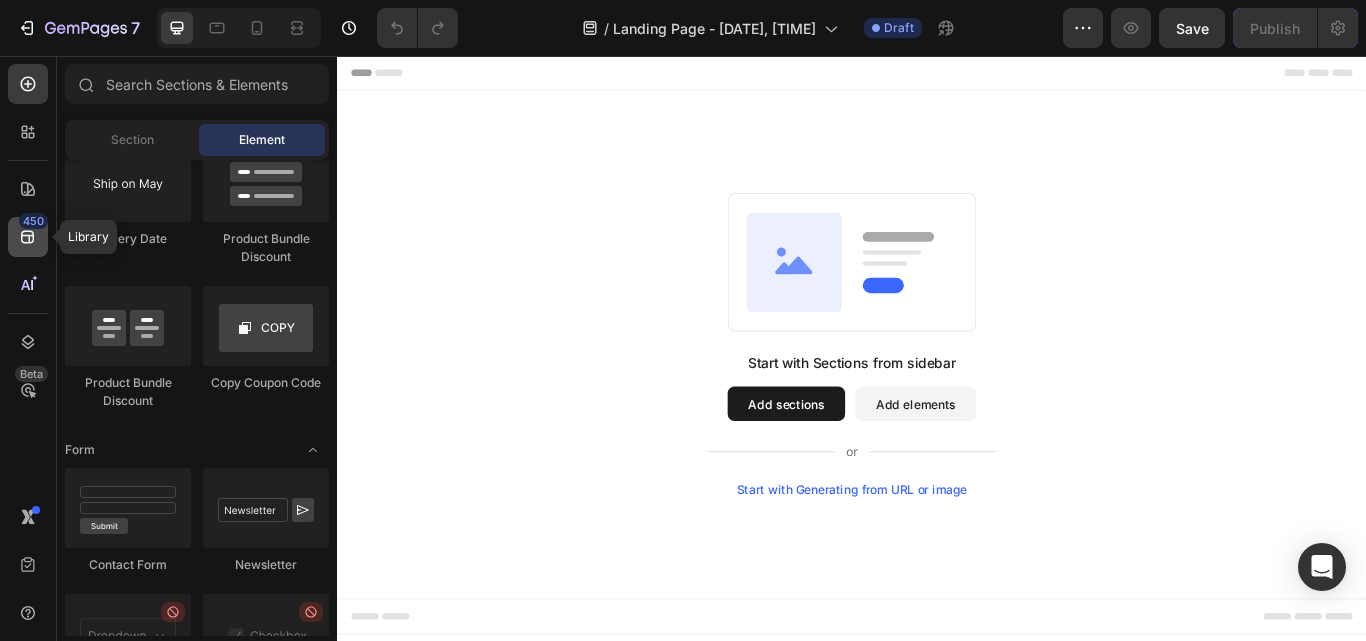 click 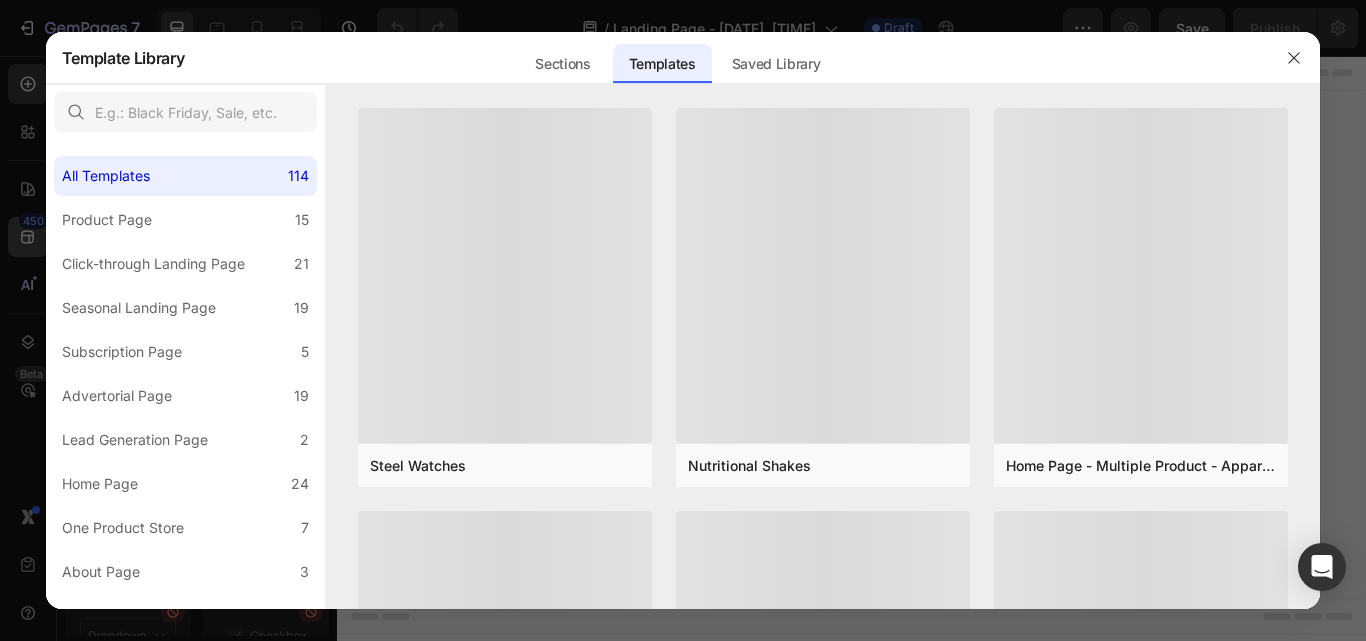 click at bounding box center (683, 320) 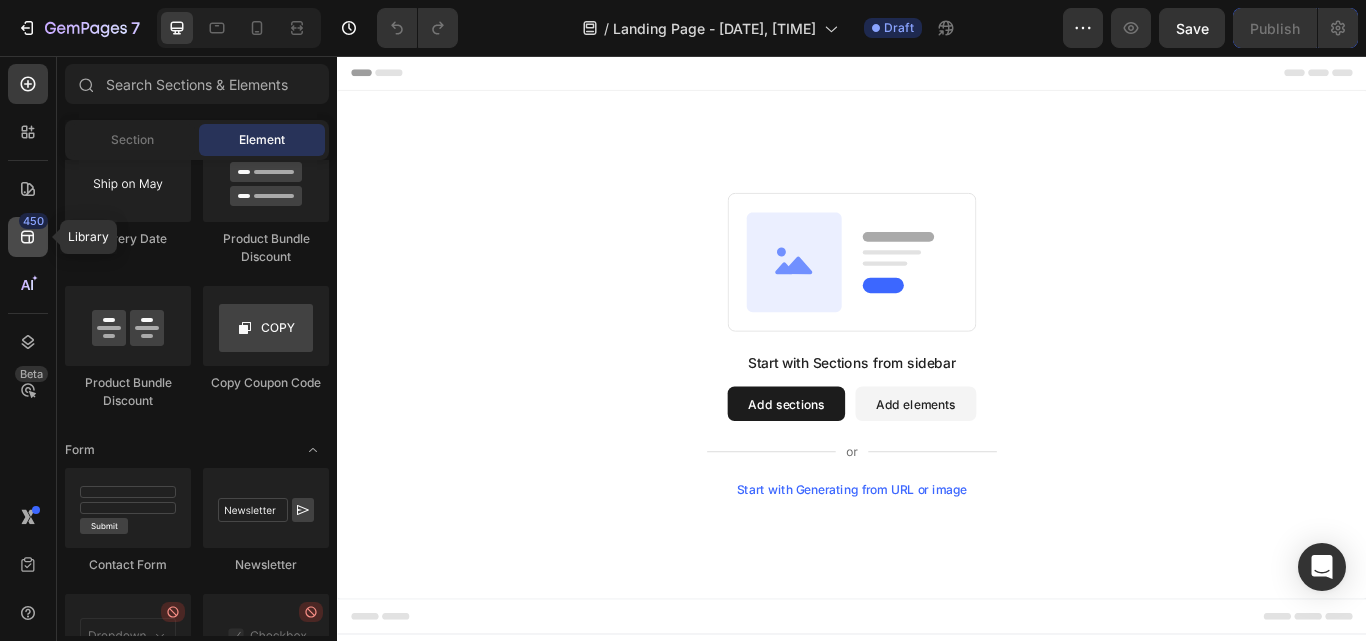 click 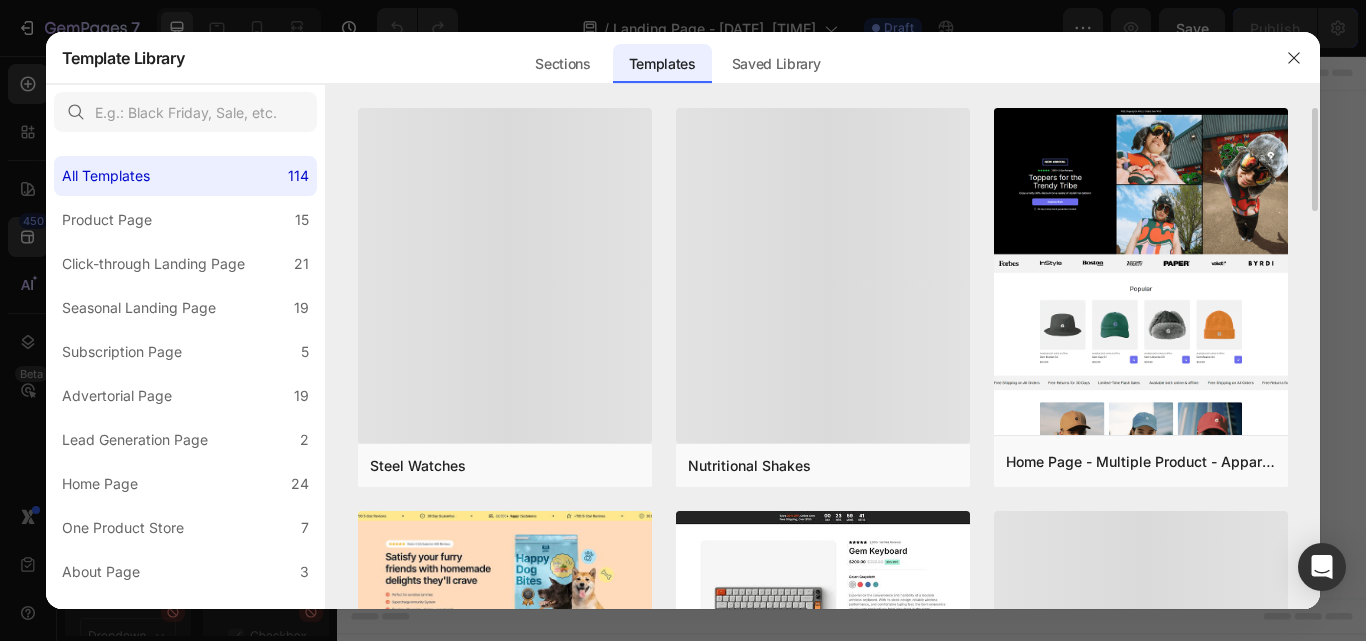 click on "Steel Watches Steel Watches Add to page  Preview  Nutritional Shakes Nutritional Shakes Add to page  Preview  Home Page - Multiple Product - Apparel - Style 4 Add to page  Preview  Pet Food & Supplies - One Product Store Add to page  Preview  Product Page - Consumer Electronics - Keyboard Add to page  Preview  Advertorial - 3rd Party Review  Advertorial - 3rd Party Review  Add to page  Preview  Advertorial - 3rd Party Review - Product In Use Image Advertorial - 3rd Party Review - Product In Use Image Add to page  Preview  Subscription Page - Pet & Animals - Gem Cat Food - Style 3 Add to page  Preview  Subscription Page - Health - Gem Drug - Style 2 Subscription Page - Health - Gem Drug - Style 2 Add to page  Preview  Product Page - Sports Product Page - Sports Add to page  Preview  Advertorial - Top 5 Add to page  Preview  Advertorial - Listicle Add to page  Preview  Advertorial - Personal Story - Video Advertorial - Personal Story - Video Add to page  Preview  Add to page  Preview  Add to page  Preview" at bounding box center [823, 358] 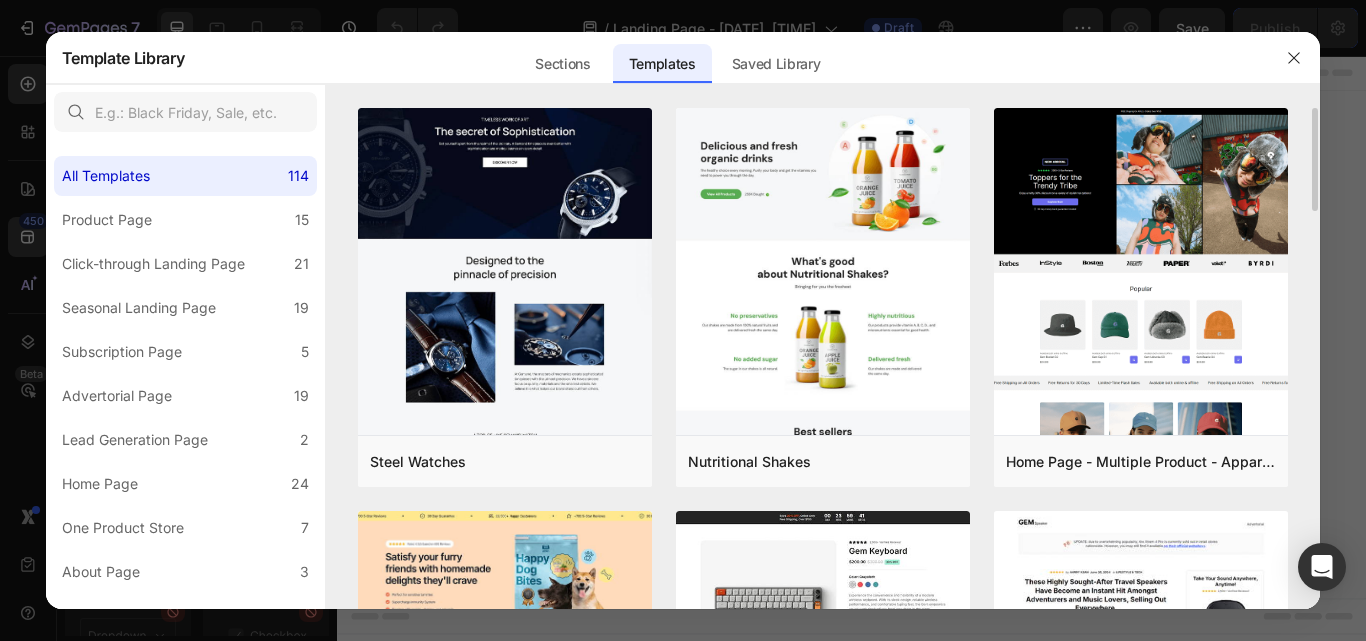 click on "Steel Watches Add to page  Preview  Nutritional Shakes Add to page  Preview  Home Page - Multiple Product - Apparel - Style 4 Add to page  Preview  Pet Food & Supplies - One Product Store Add to page  Preview  Product Page - Consumer Electronics - Keyboard Add to page  Preview  Advertorial - 3rd Party Review  Add to page  Preview  Advertorial - 3rd Party Review - Product In Use Image Add to page  Preview  Subscription Page - Pet & Animals - Gem Cat Food - Style 3 Add to page  Preview  Subscription Page - Health - Gem Drug - Style 2 Add to page  Preview  Product Page - Sports Add to page  Preview  Advertorial - Top 5 Add to page  Preview  Advertorial - Listicle Add to page  Preview  Advertorial - Personal Story - Video Add to page  Preview  Advertorial - Personal Story - The Before & After Image Style 4 Add to page  Preview  Advertorial - Personal Story - The Before & After Image Style 3 Add to page  Preview  Subscription Page - Beauty & Fitness - Gem Cosmetic - Style 1 Add to page  Preview  Add to page" at bounding box center (823, 358) 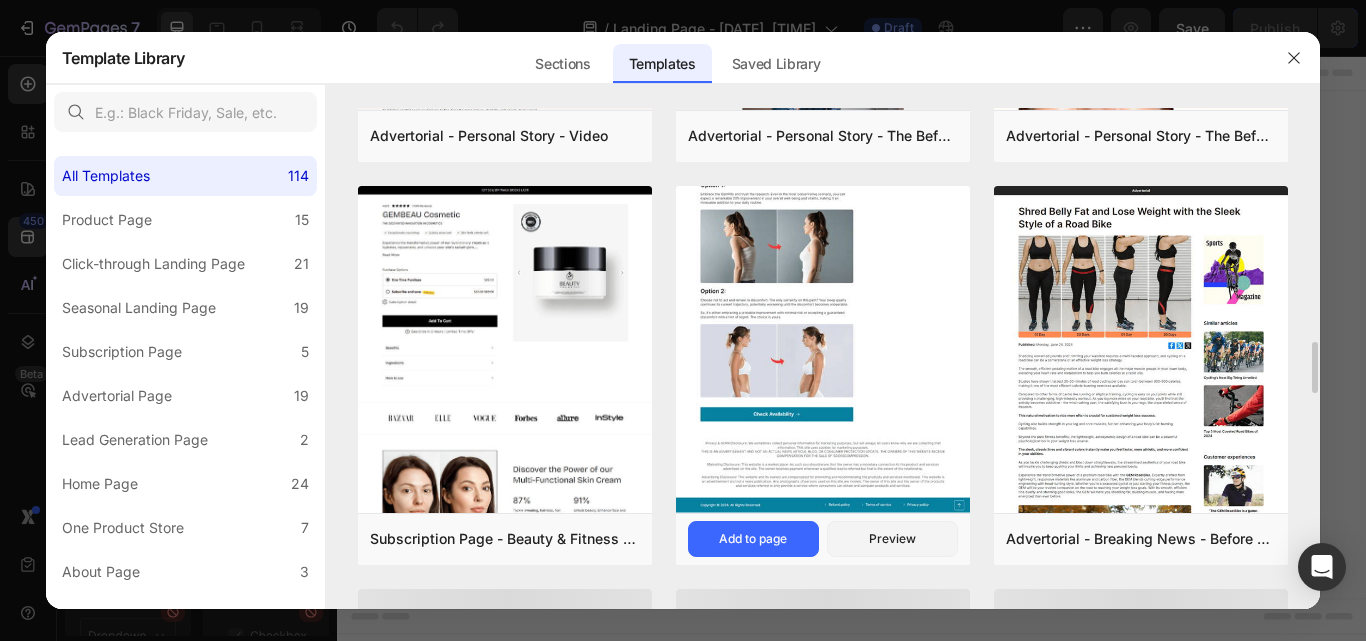 scroll, scrollTop: 2059, scrollLeft: 0, axis: vertical 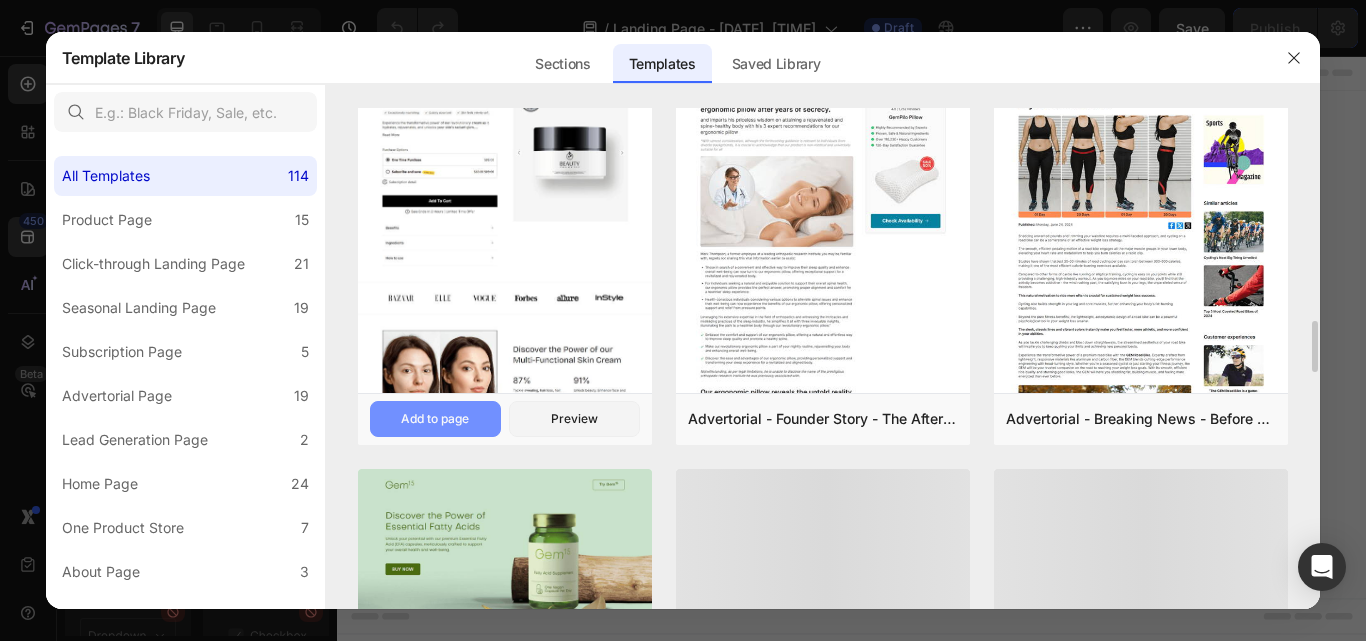 click on "Add to page" at bounding box center (435, 419) 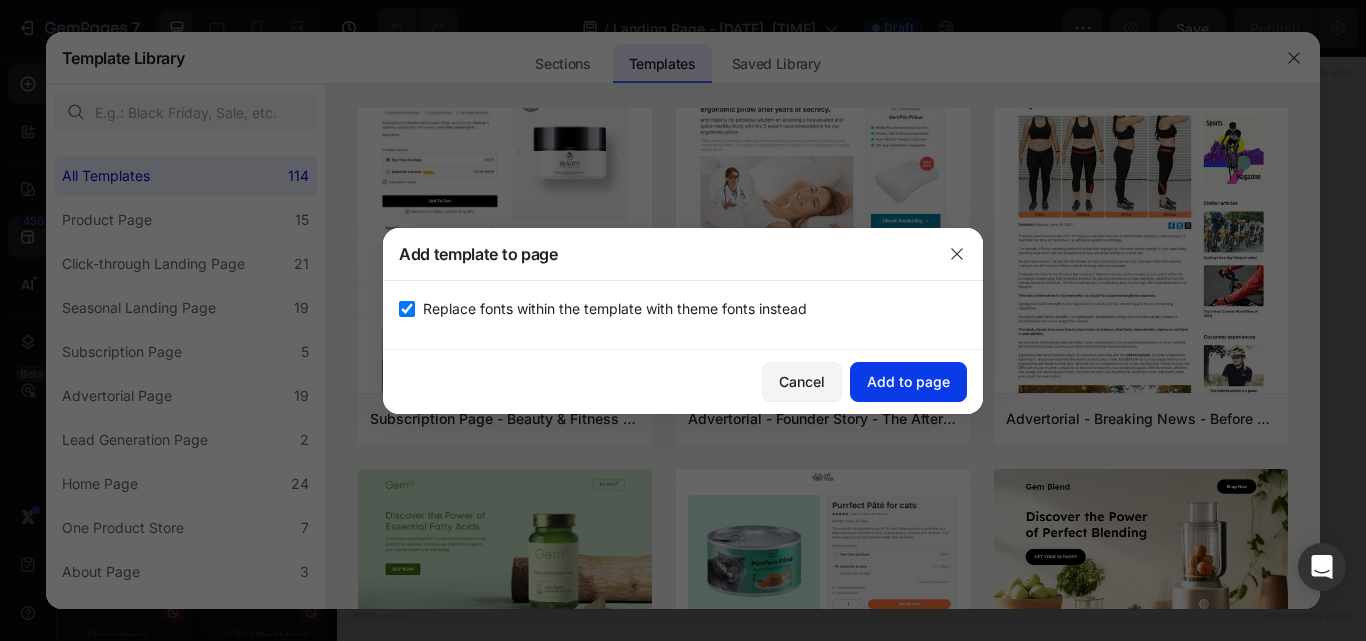 click on "Add to page" at bounding box center (908, 381) 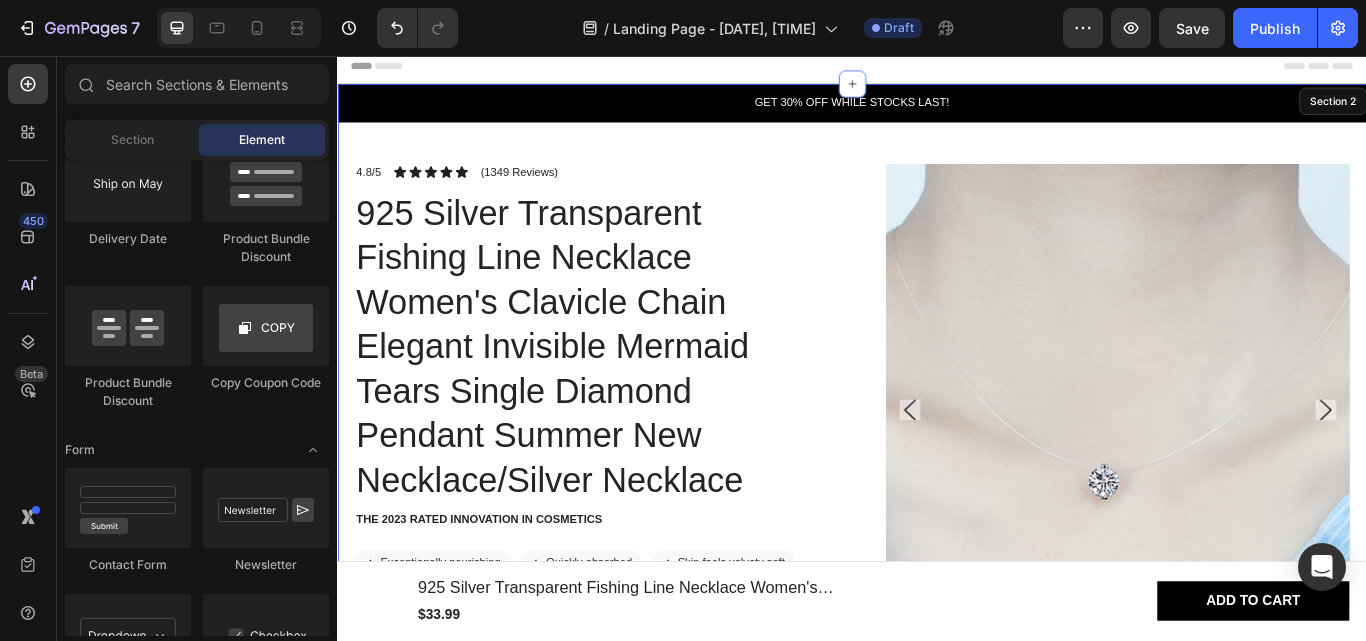 scroll, scrollTop: 41, scrollLeft: 0, axis: vertical 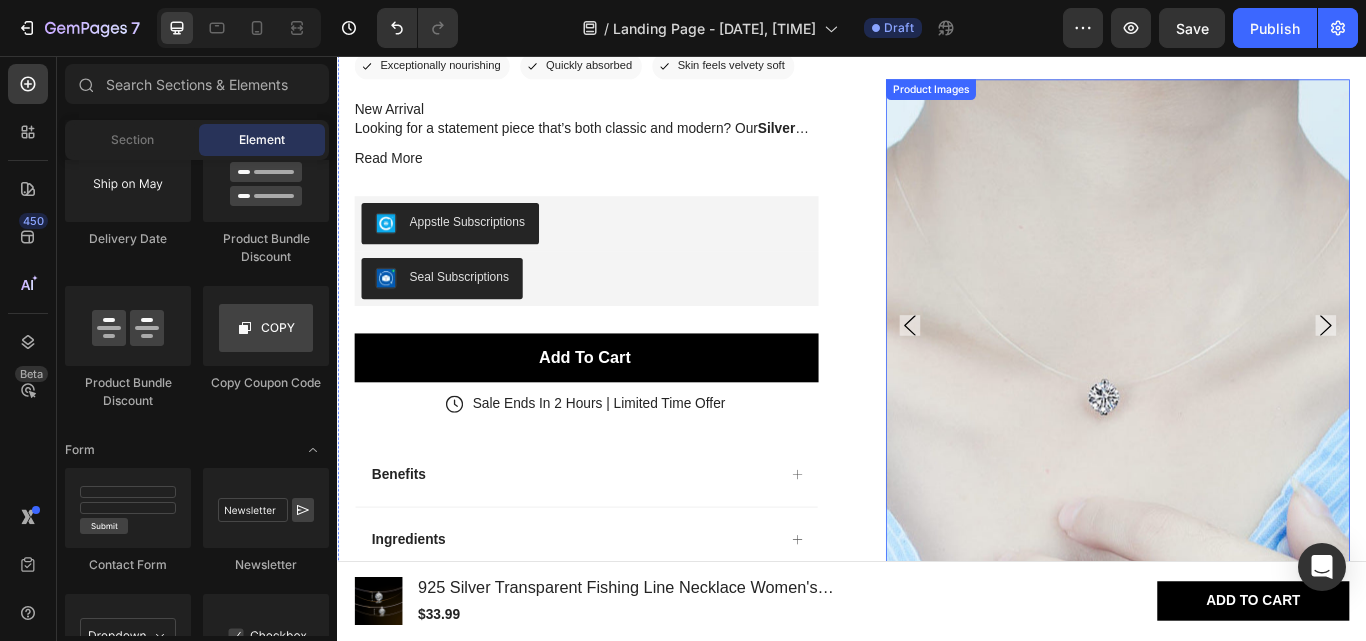 click 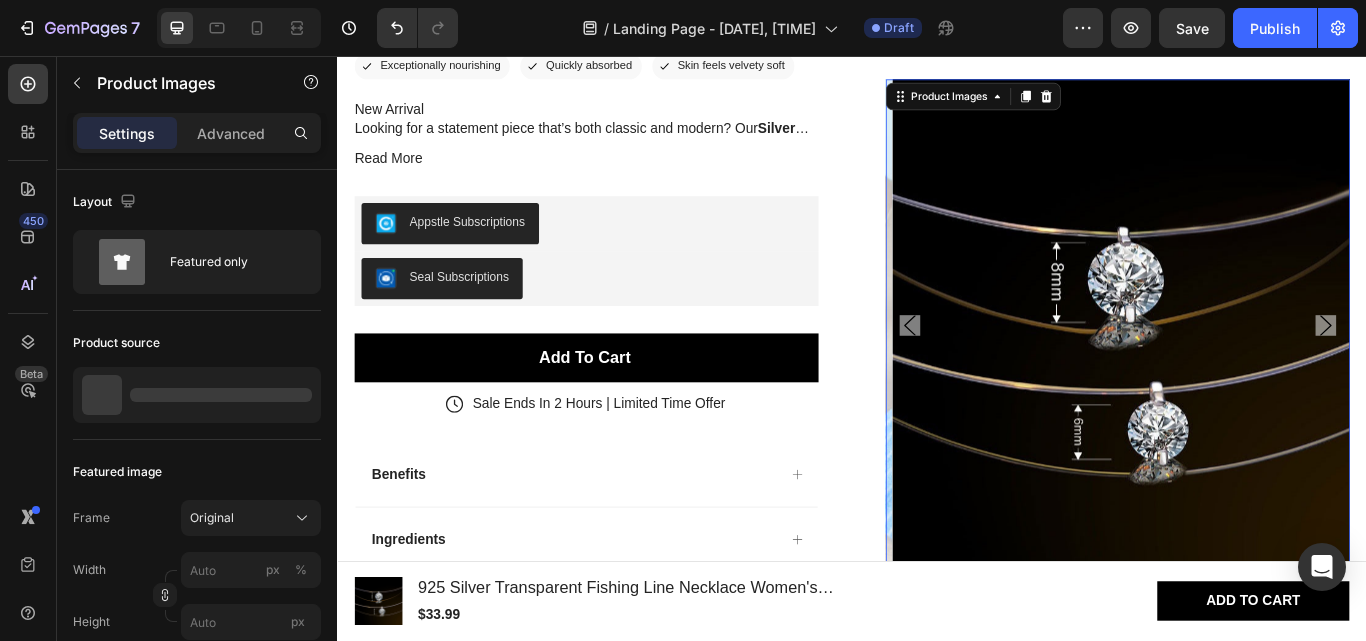 click 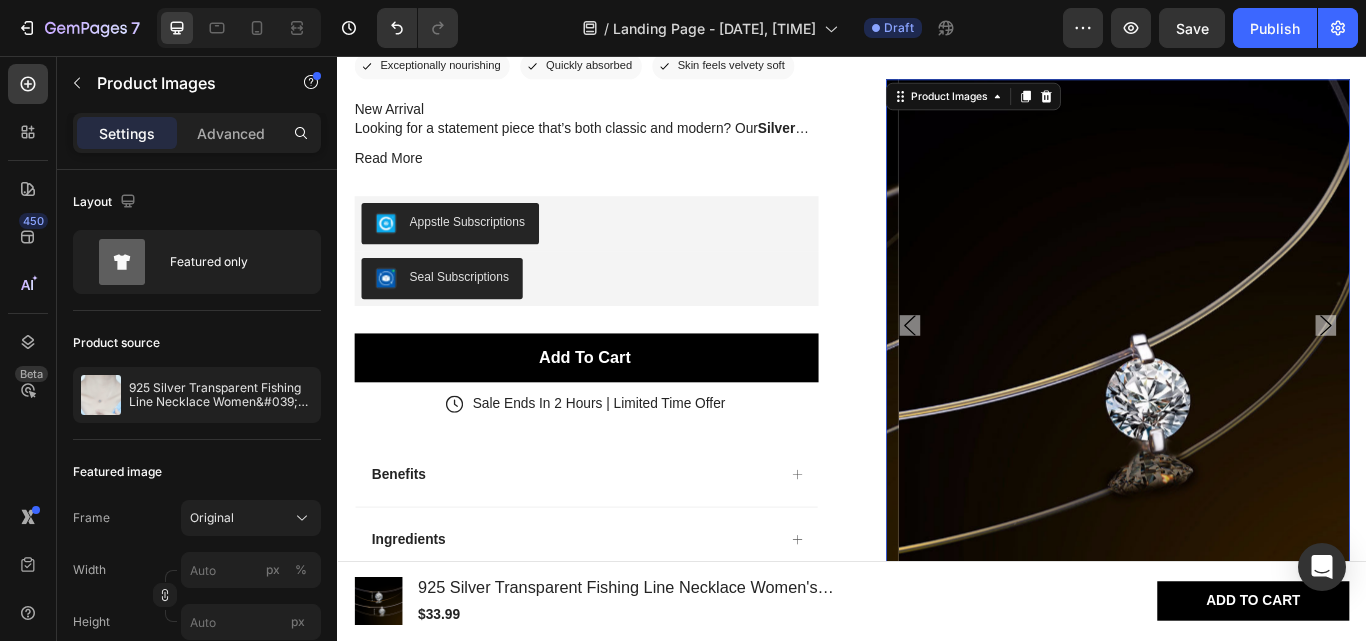 click 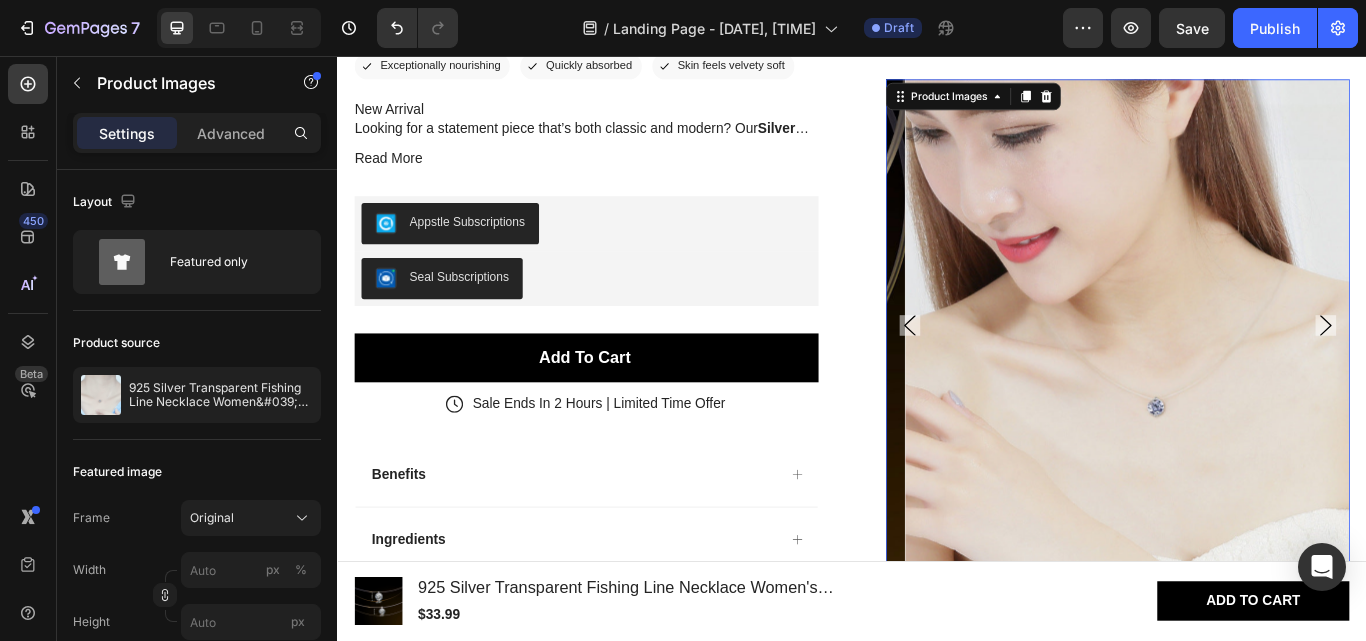 click 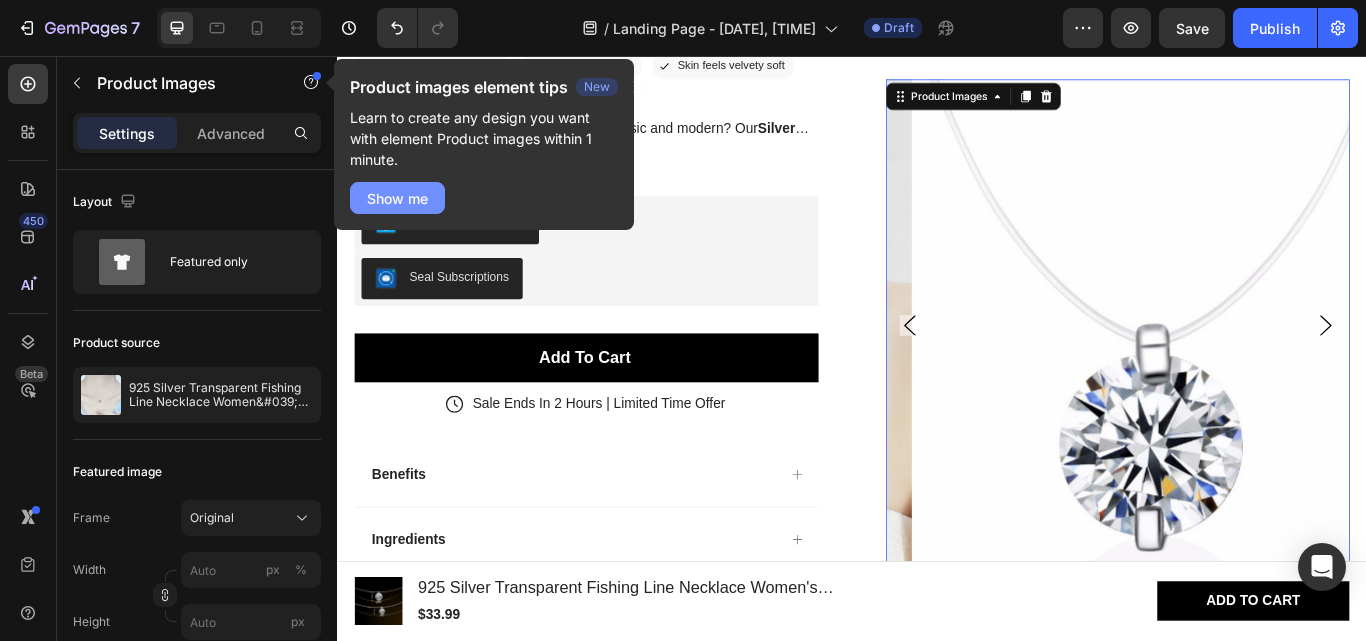 click on "Show me" at bounding box center (397, 198) 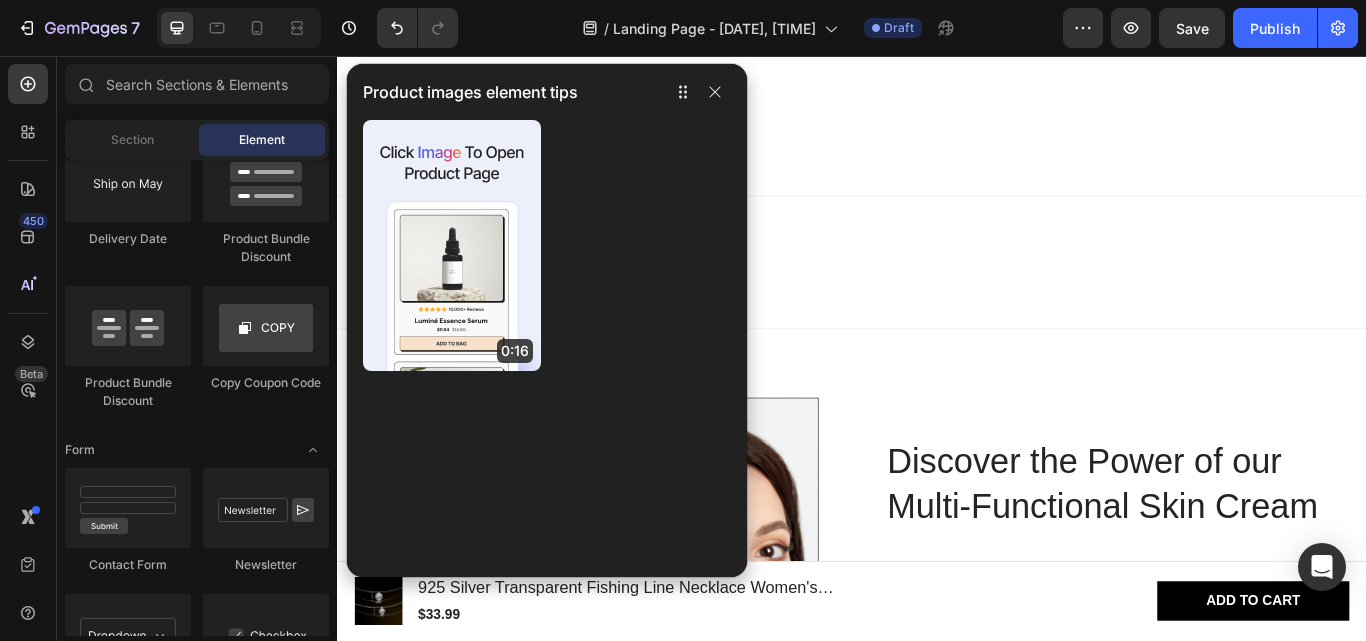 scroll, scrollTop: 2379, scrollLeft: 0, axis: vertical 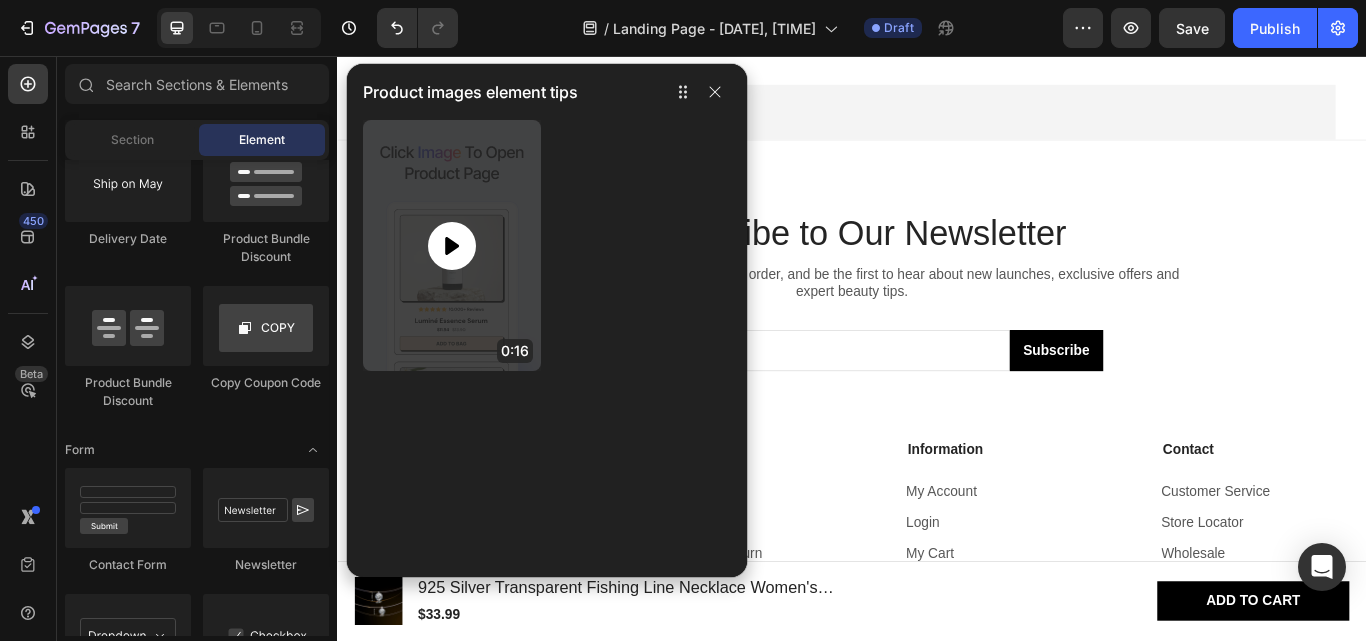 click 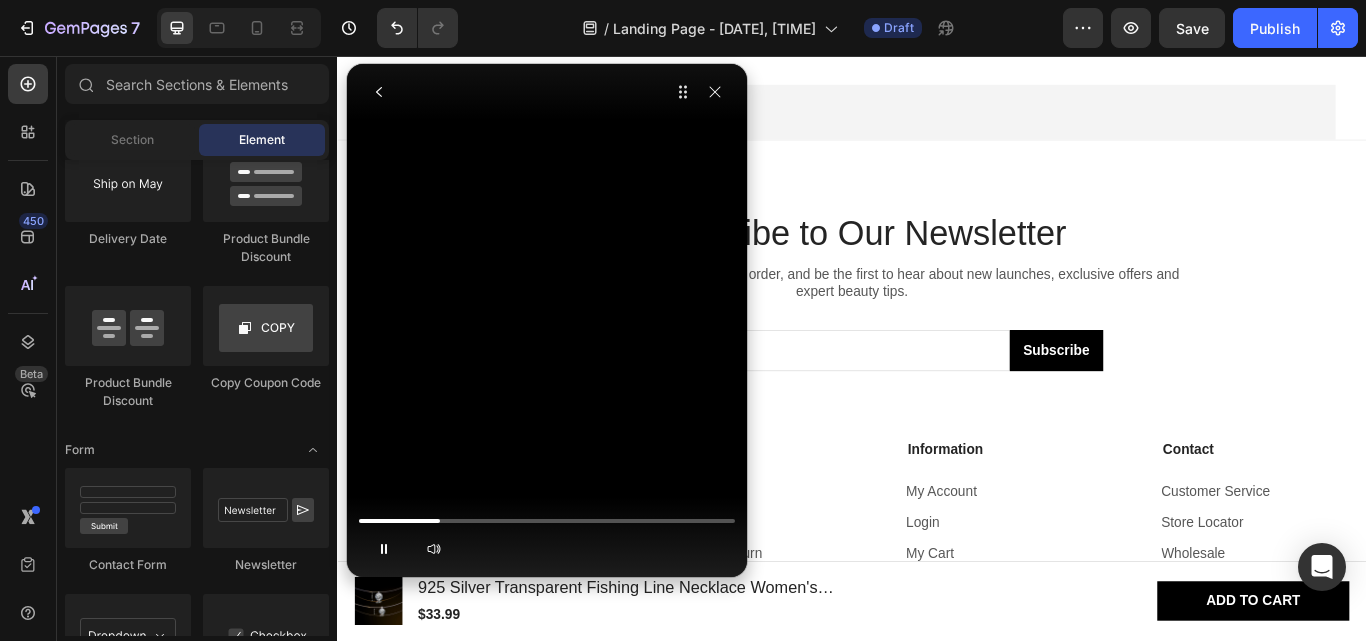 click at bounding box center (547, 139) 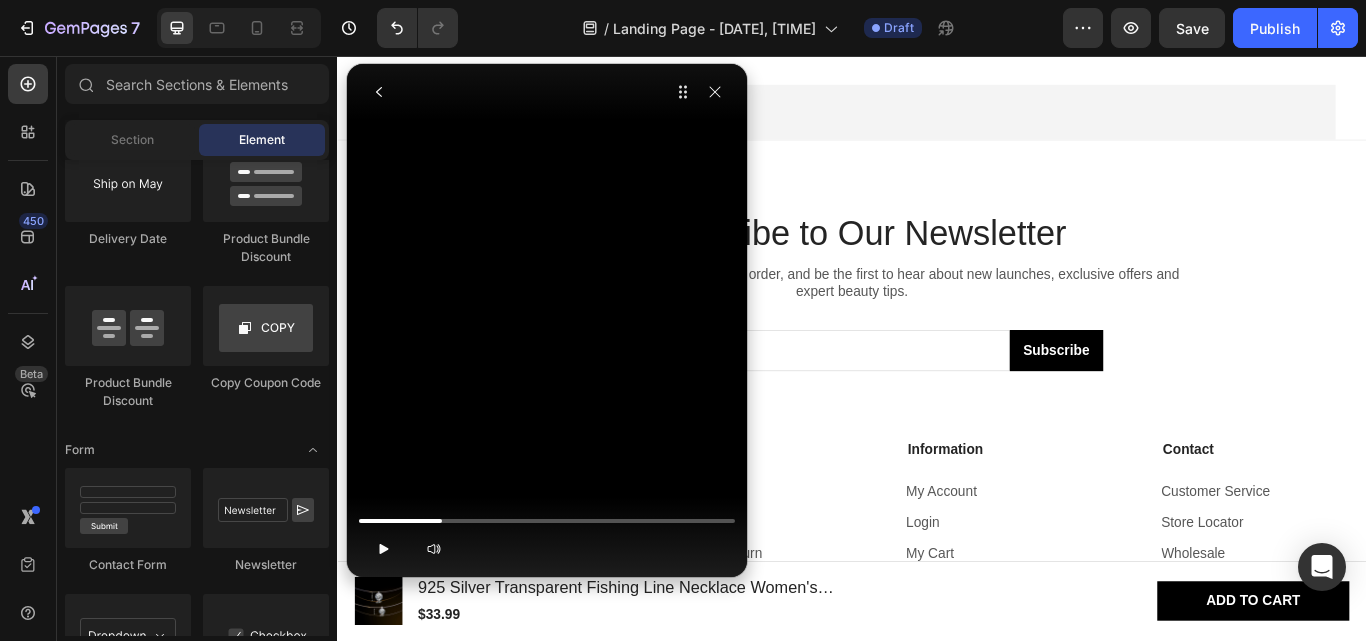 click at bounding box center [547, 139] 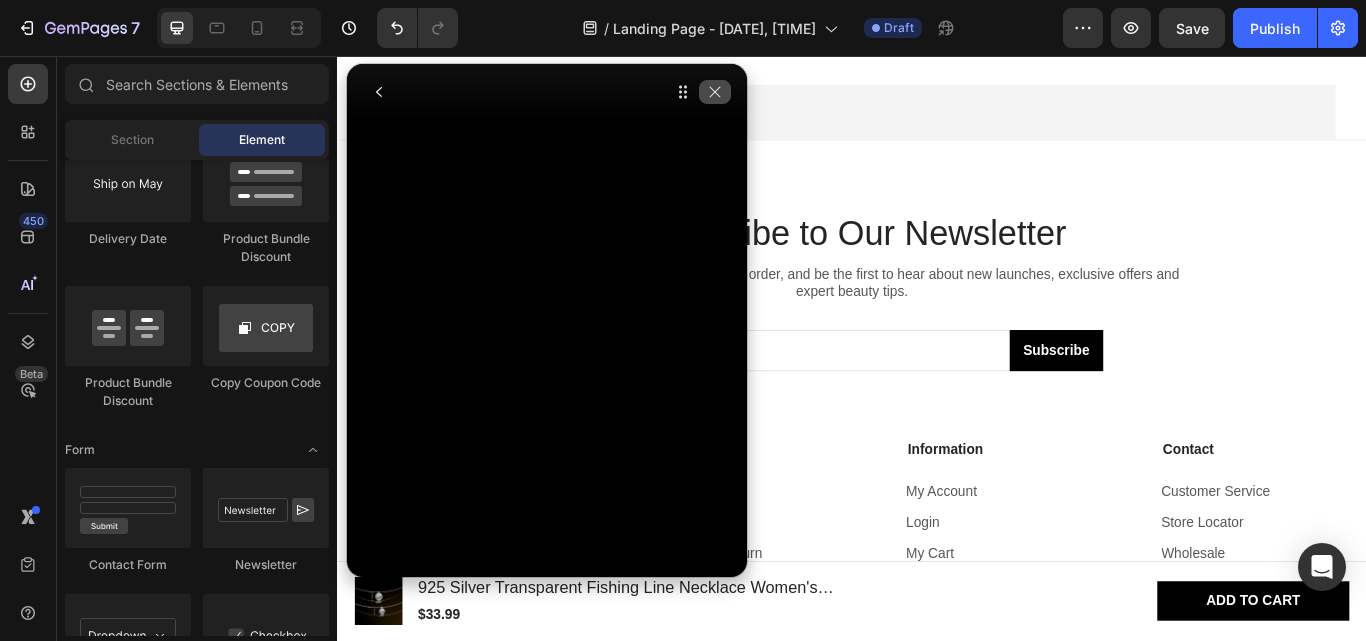 click 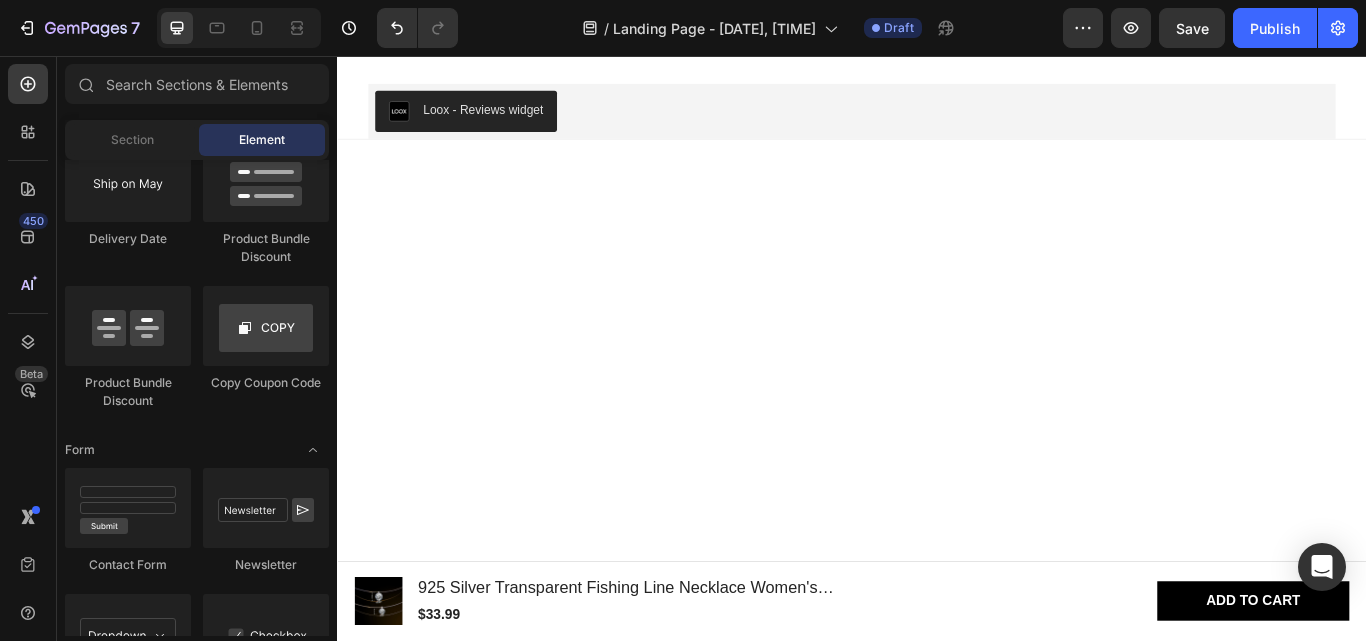 scroll, scrollTop: 4881, scrollLeft: 0, axis: vertical 